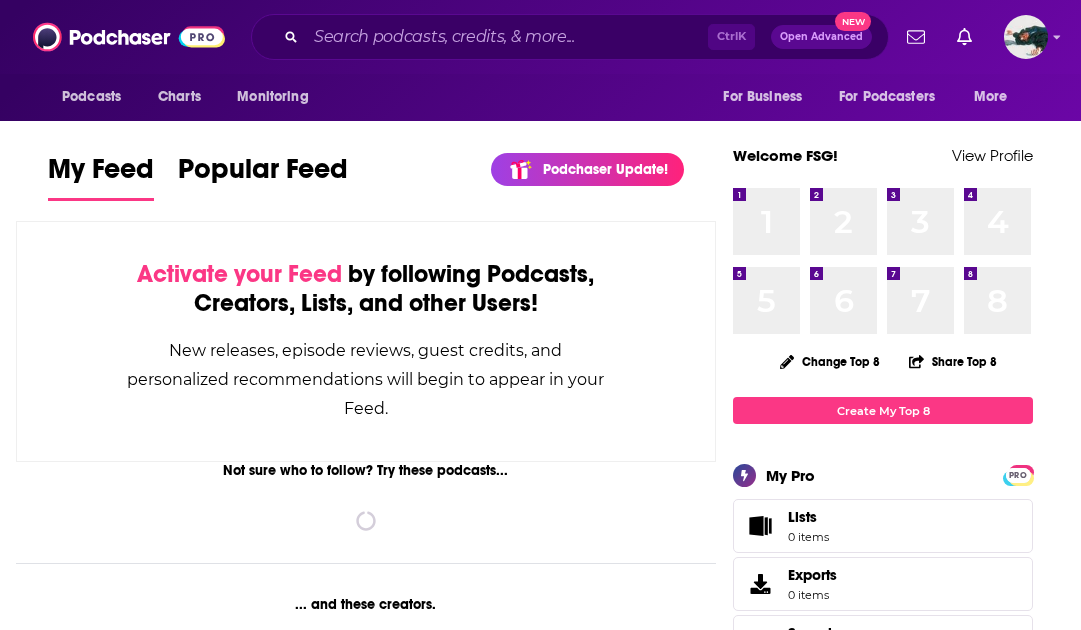 scroll, scrollTop: 0, scrollLeft: 0, axis: both 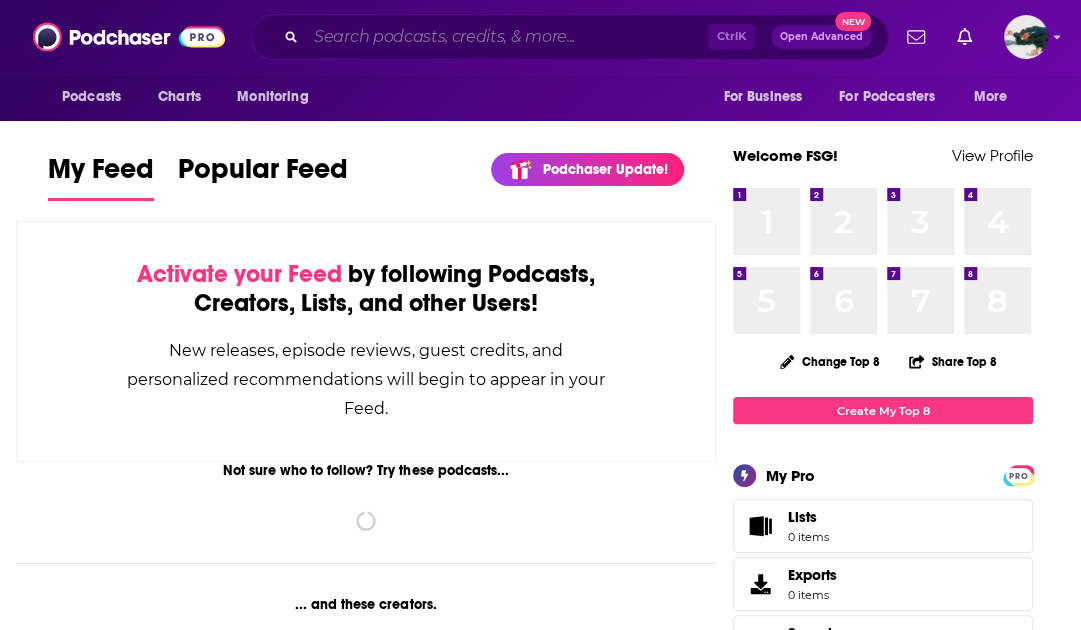 click at bounding box center [507, 37] 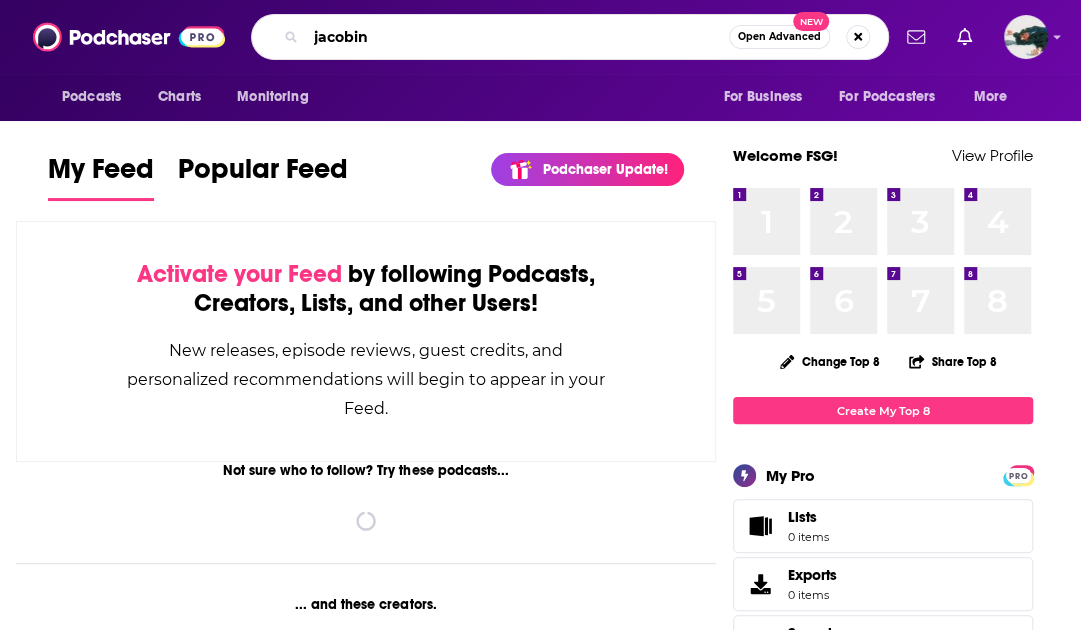 type on "jacobin" 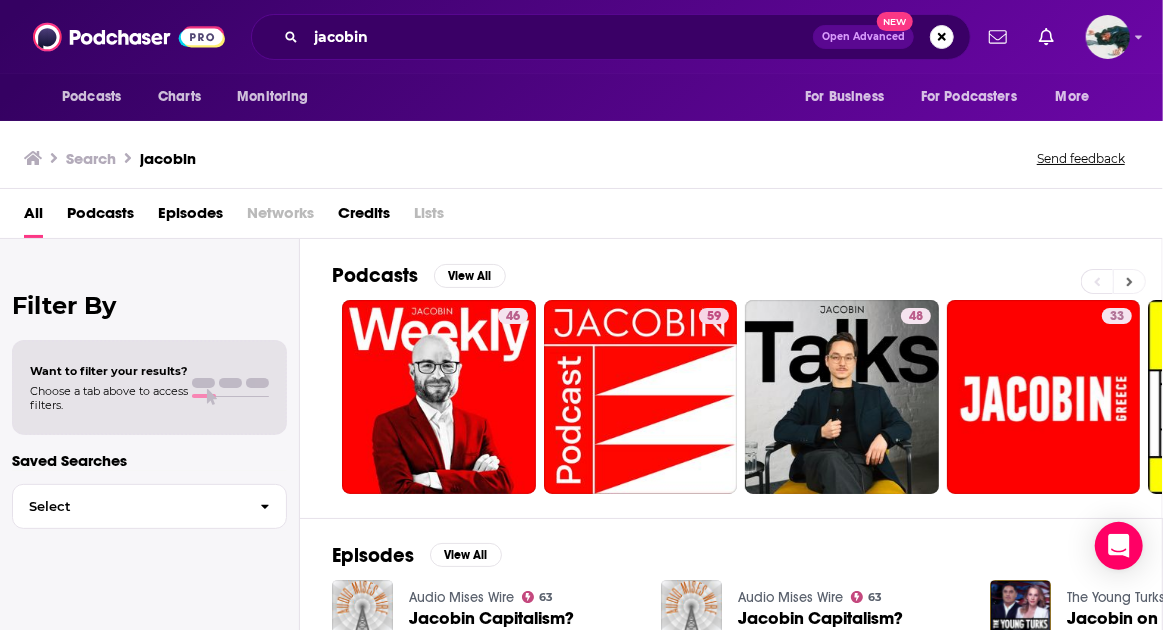 click at bounding box center (1129, 281) 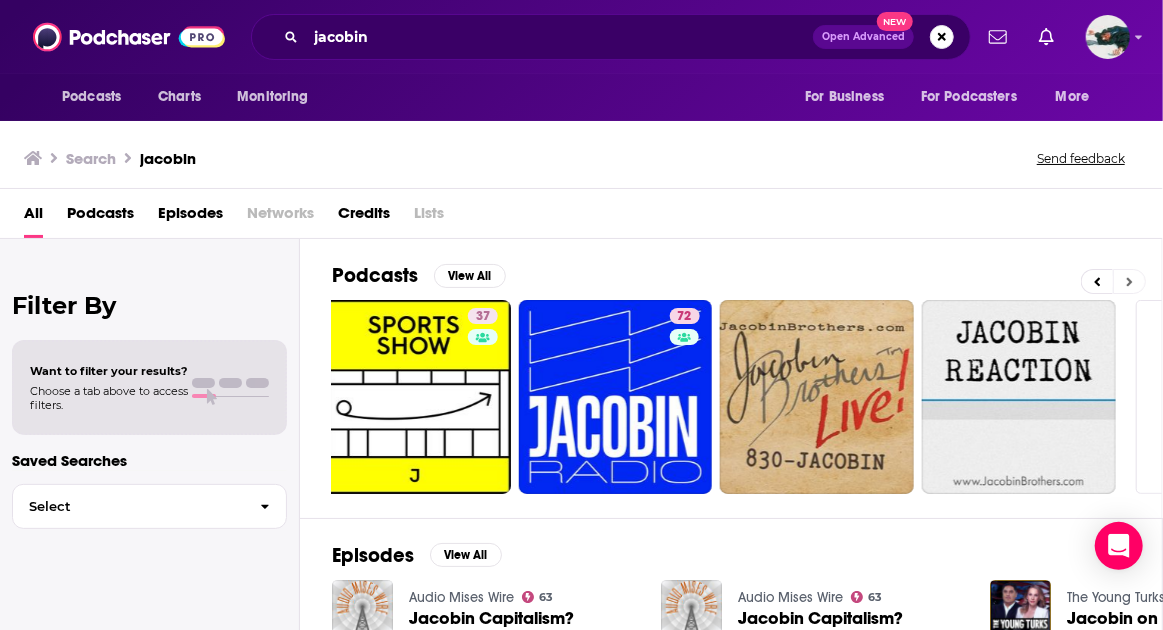 click at bounding box center (1129, 281) 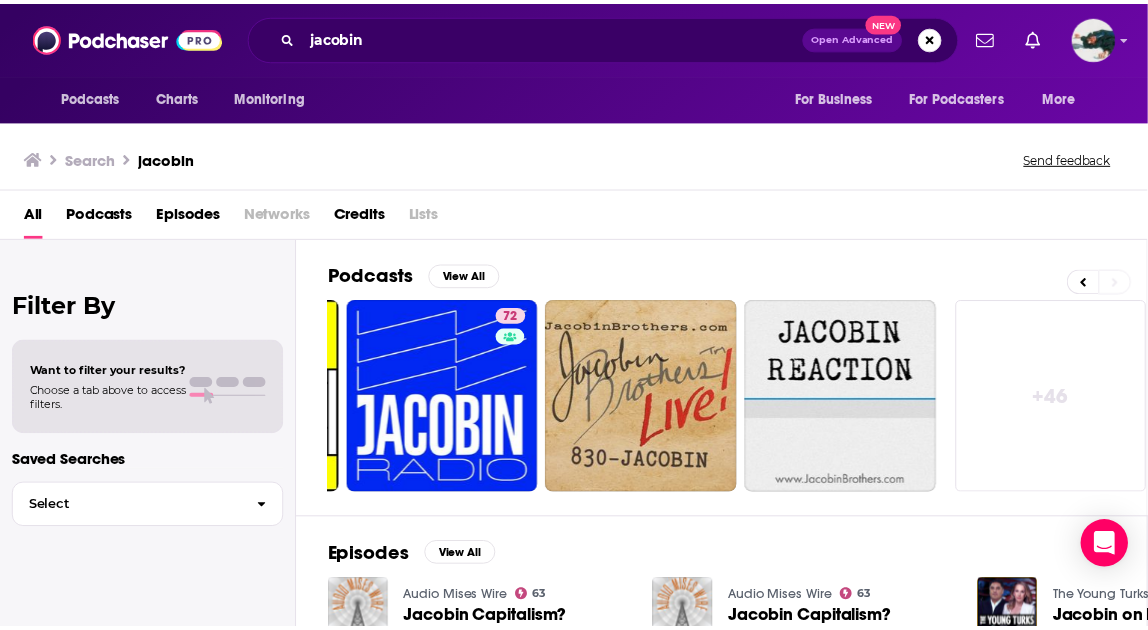 scroll, scrollTop: 0, scrollLeft: 1005, axis: horizontal 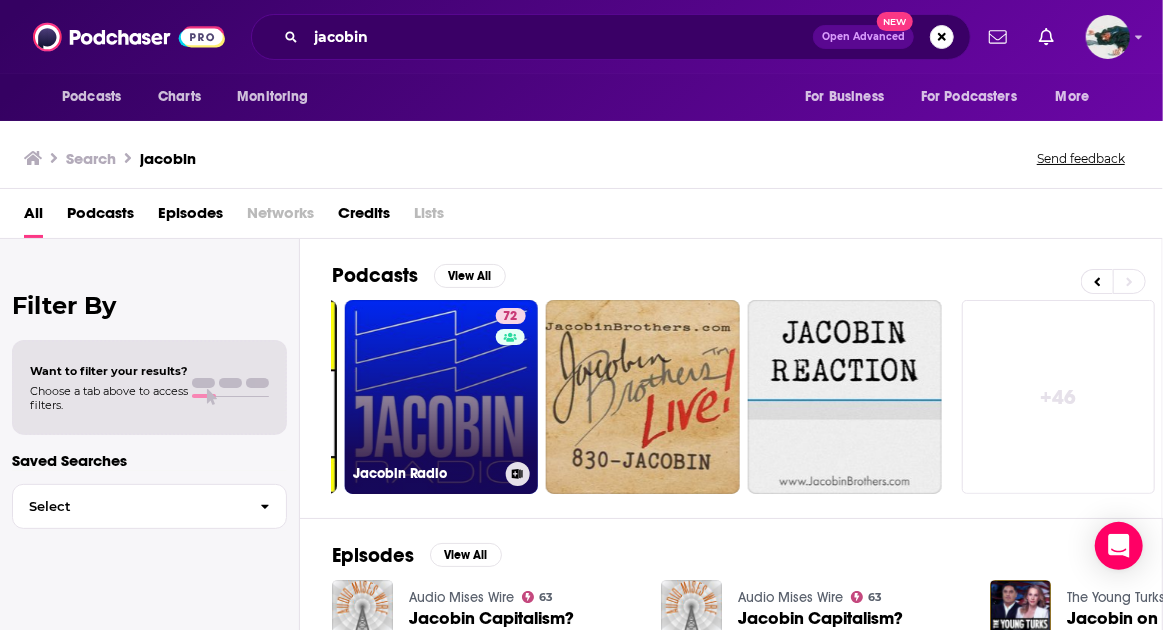 click on "72 Jacobin Radio" at bounding box center (442, 397) 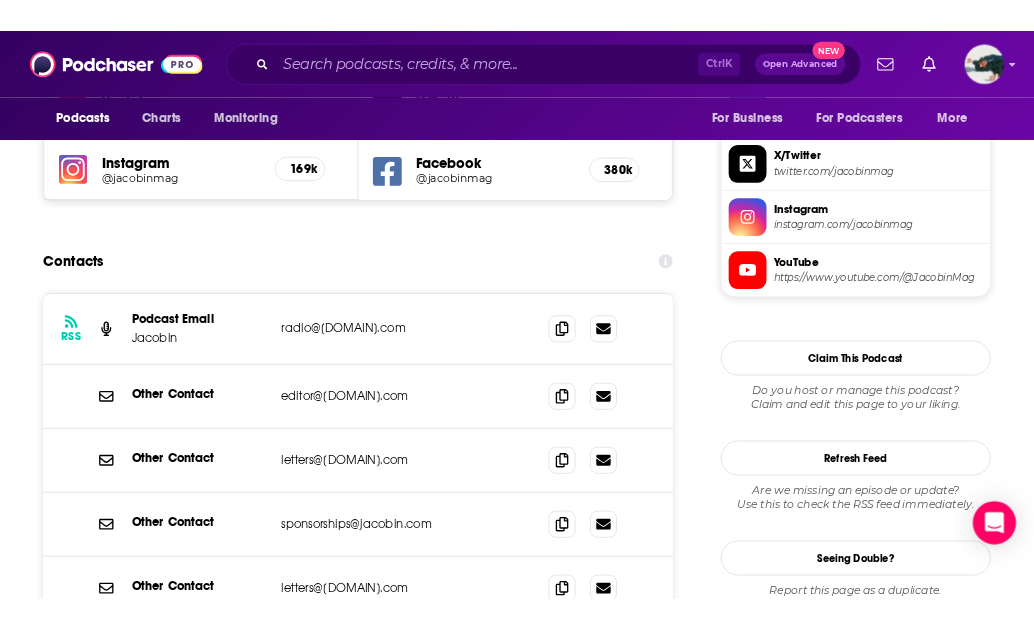 scroll, scrollTop: 1715, scrollLeft: 0, axis: vertical 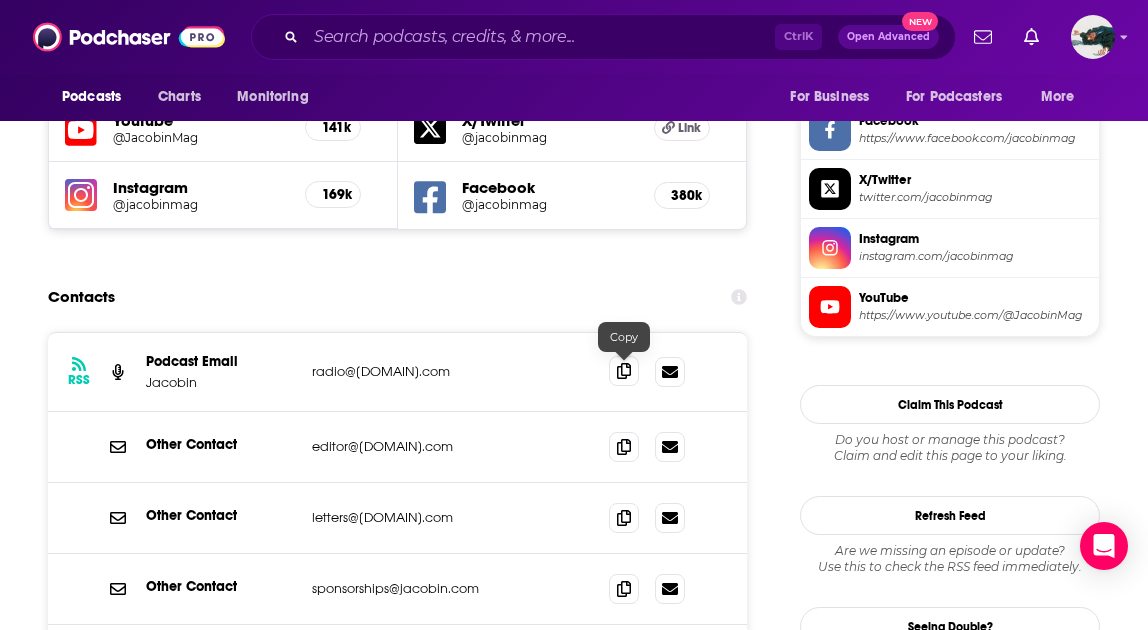 click 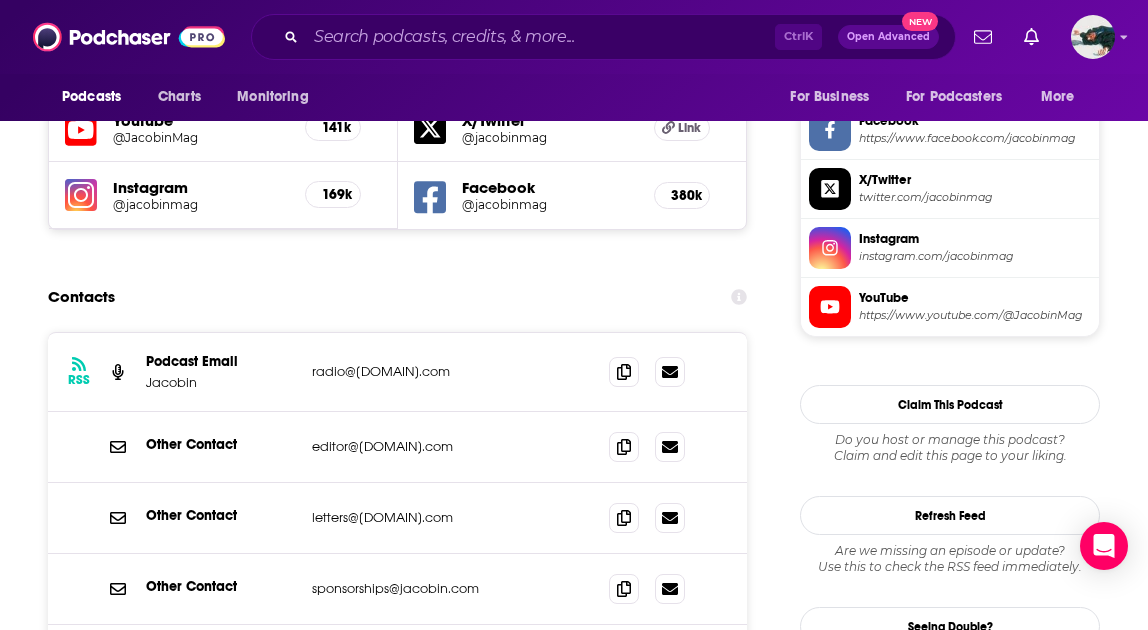 click on "Other Contact sponsorships@jacobin.com sponsorships@jacobin.com" at bounding box center [397, 589] 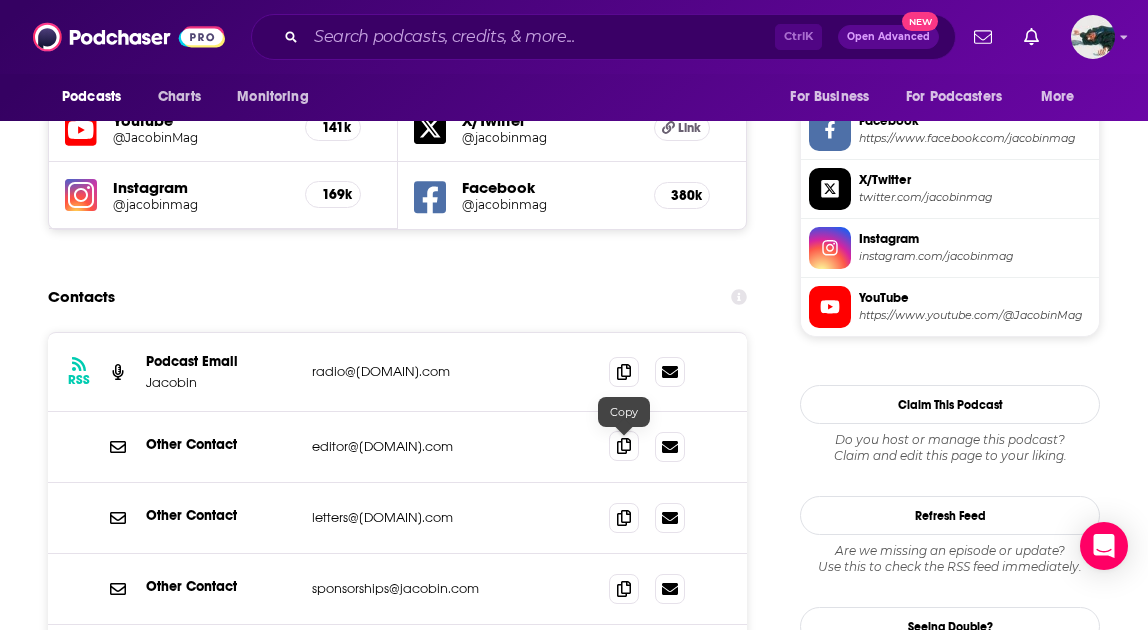 click 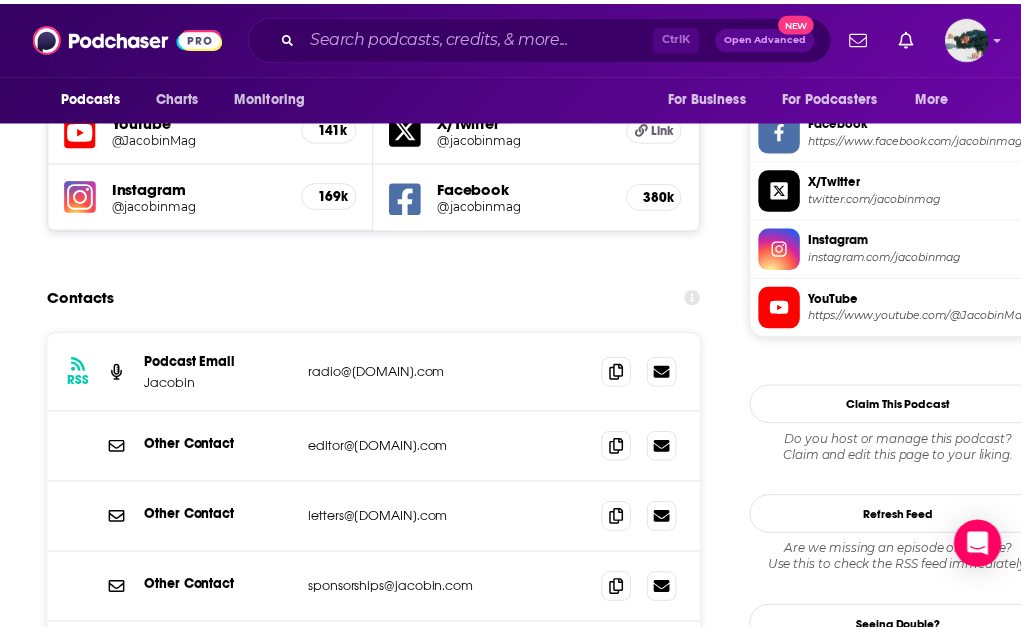 scroll, scrollTop: 0, scrollLeft: 0, axis: both 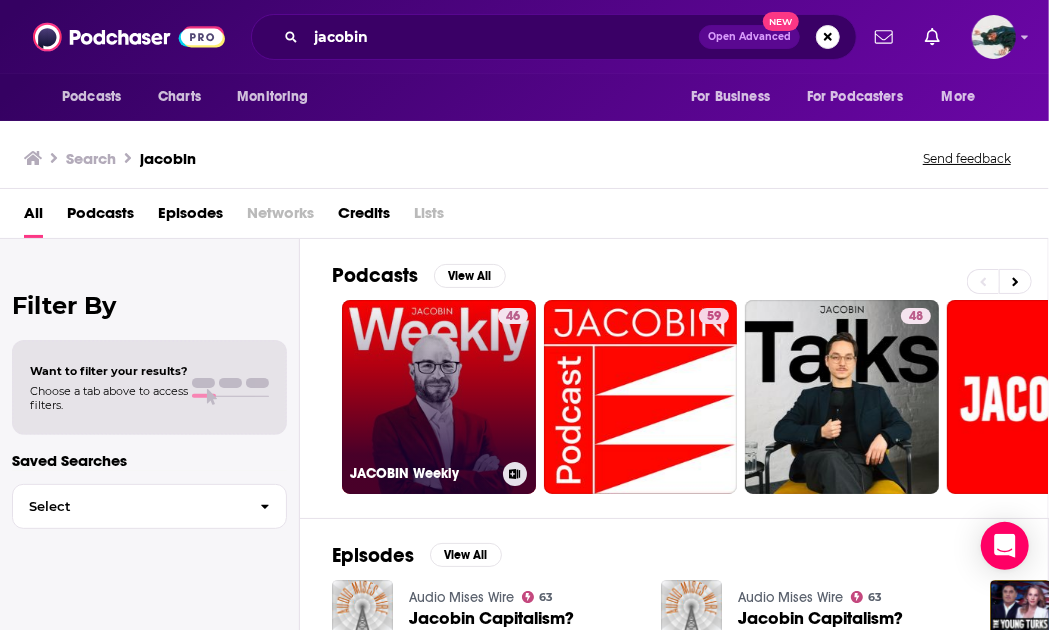 click on "46 JACOBIN Weekly" at bounding box center [439, 397] 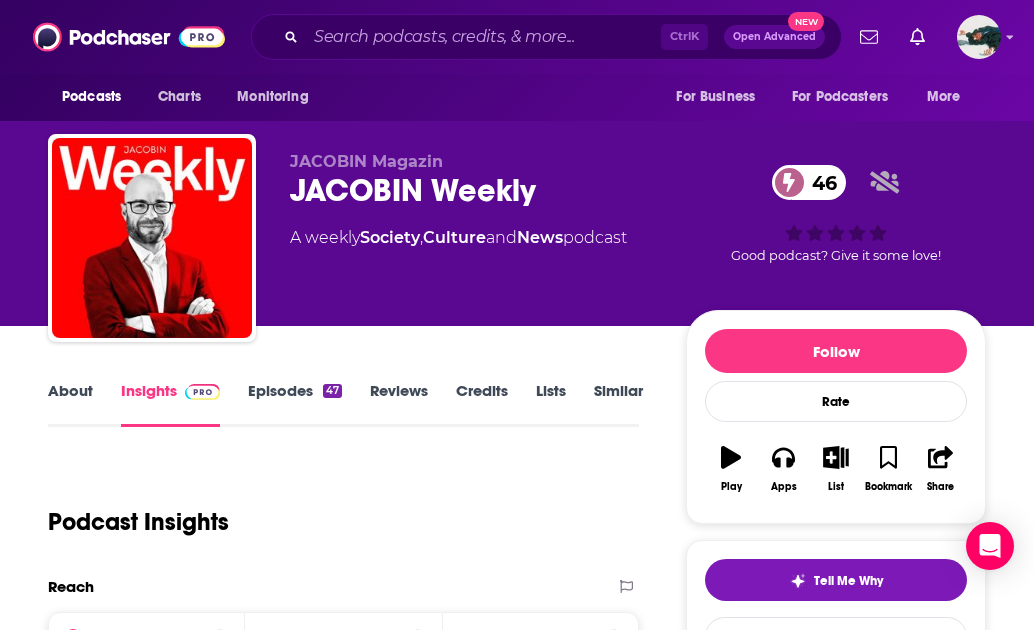 click on "About" at bounding box center (70, 404) 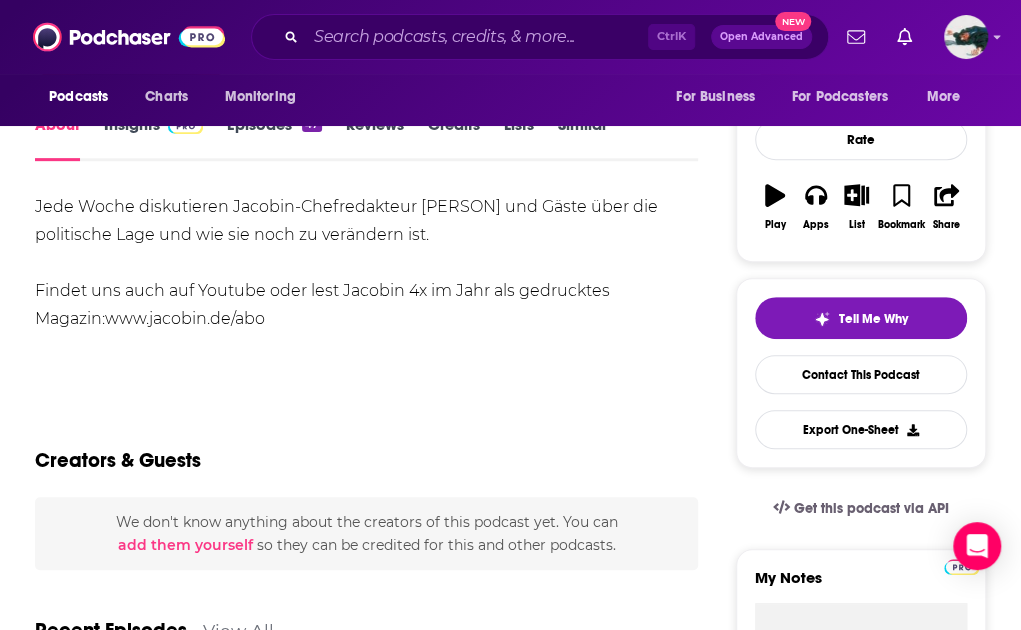scroll, scrollTop: 0, scrollLeft: 0, axis: both 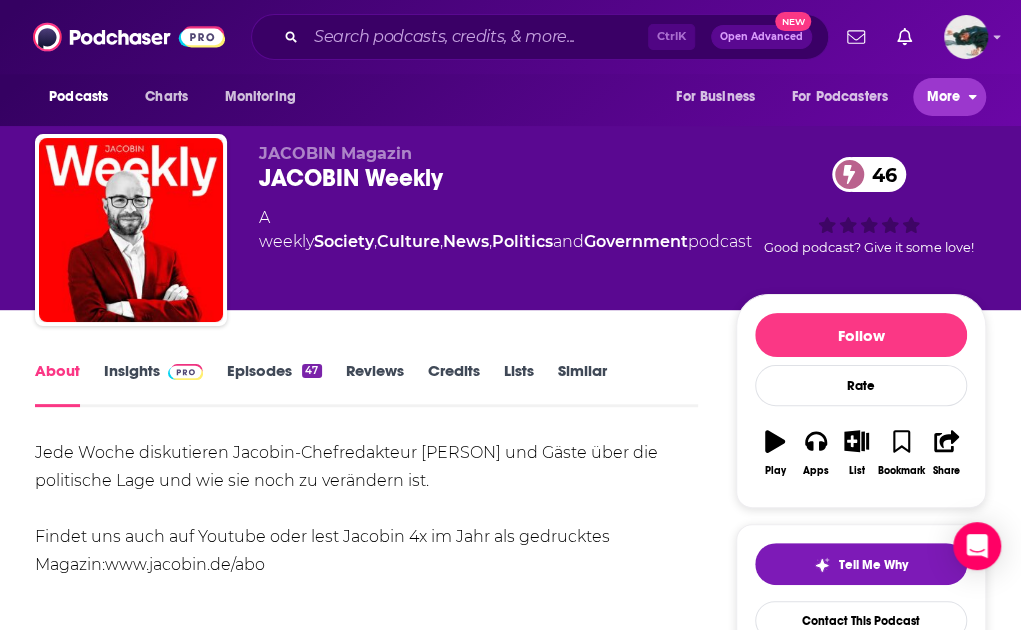 click on "More" at bounding box center (944, 97) 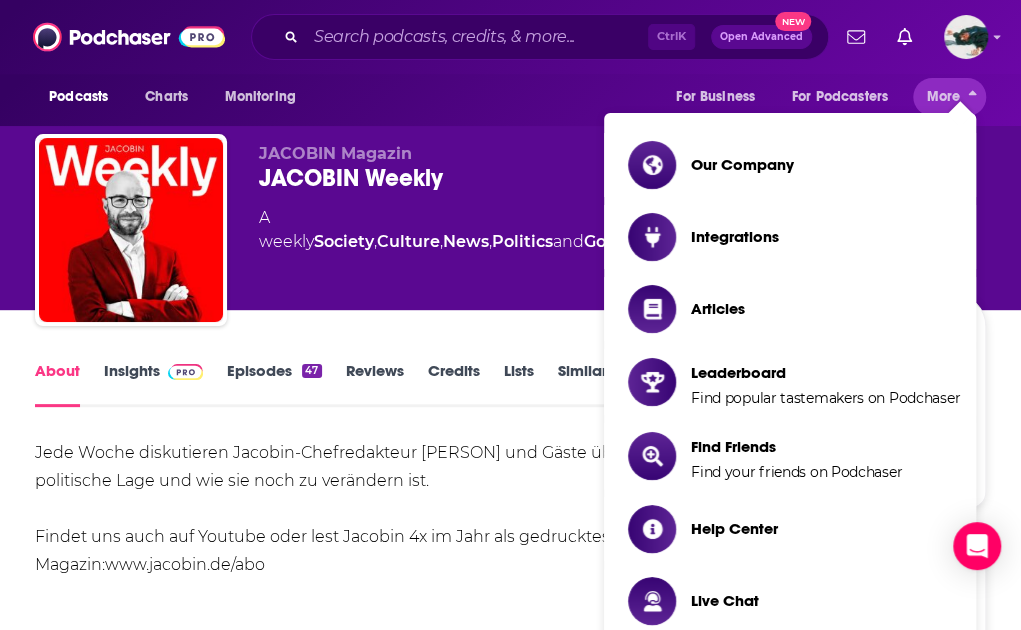 click on "Podcasts Charts Monitoring For Business For Podcasters More" at bounding box center (510, 100) 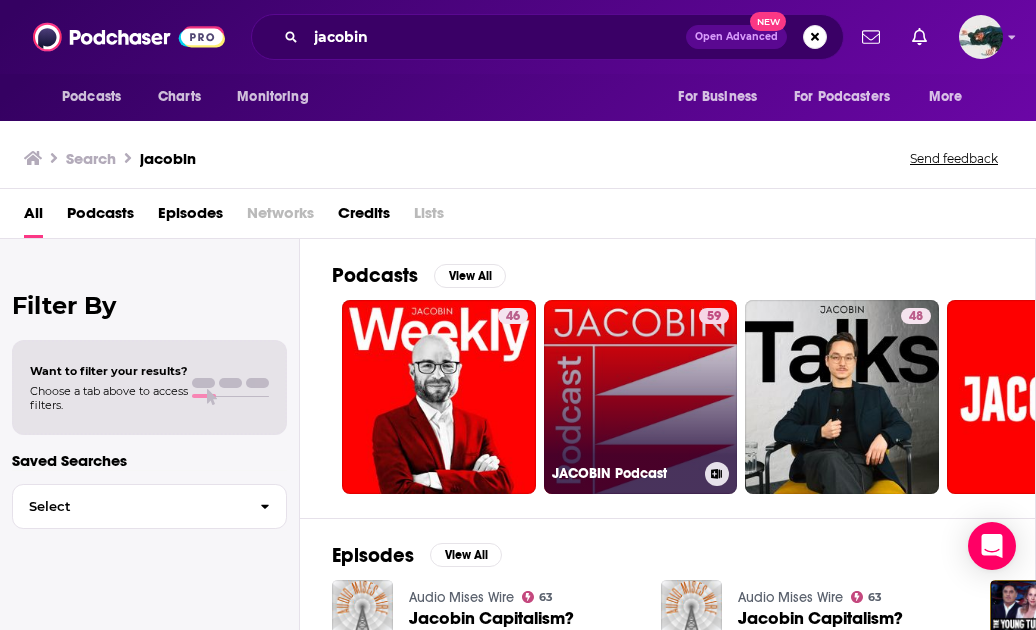click on "59 JACOBIN Podcast" at bounding box center [641, 397] 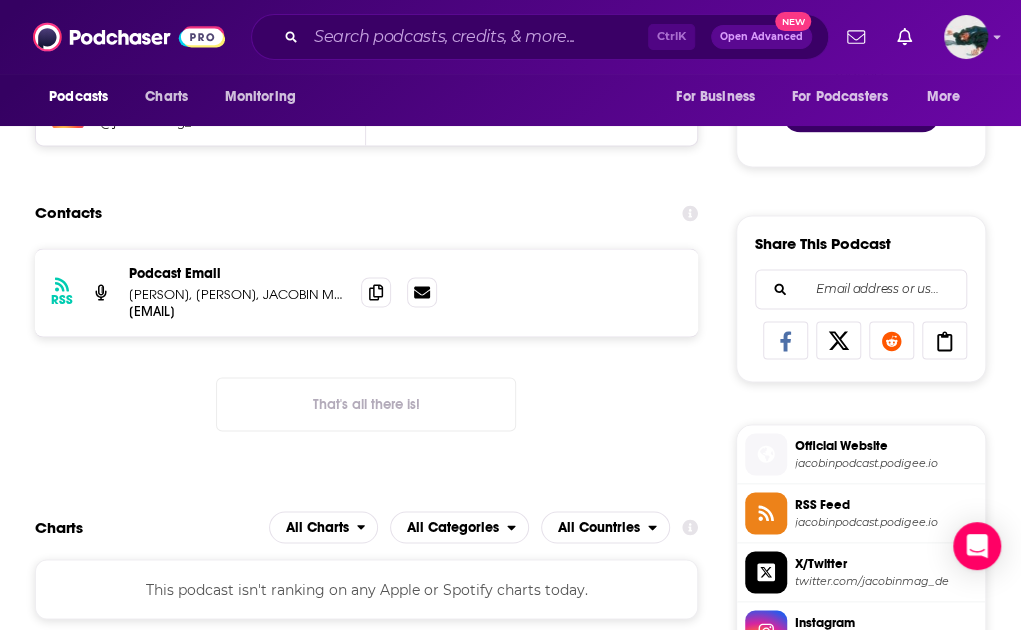 scroll, scrollTop: 1136, scrollLeft: 0, axis: vertical 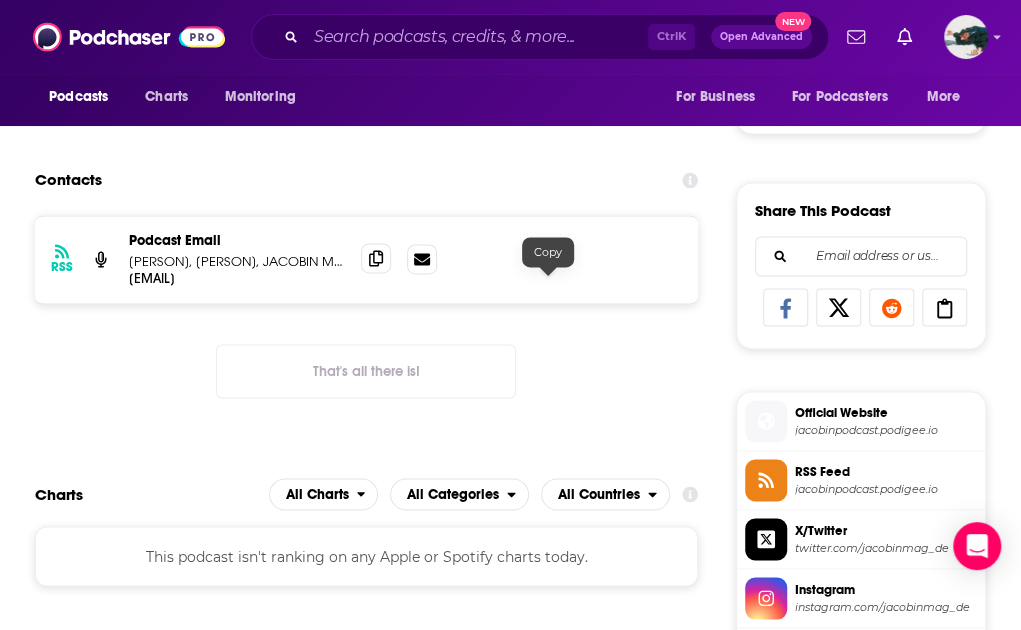 click 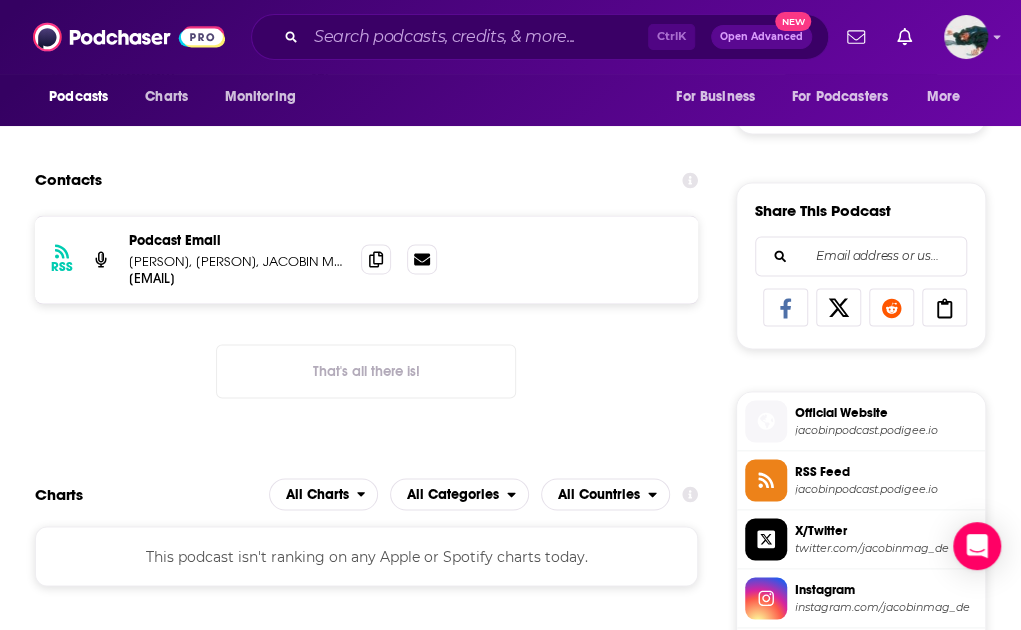 scroll, scrollTop: 0, scrollLeft: 0, axis: both 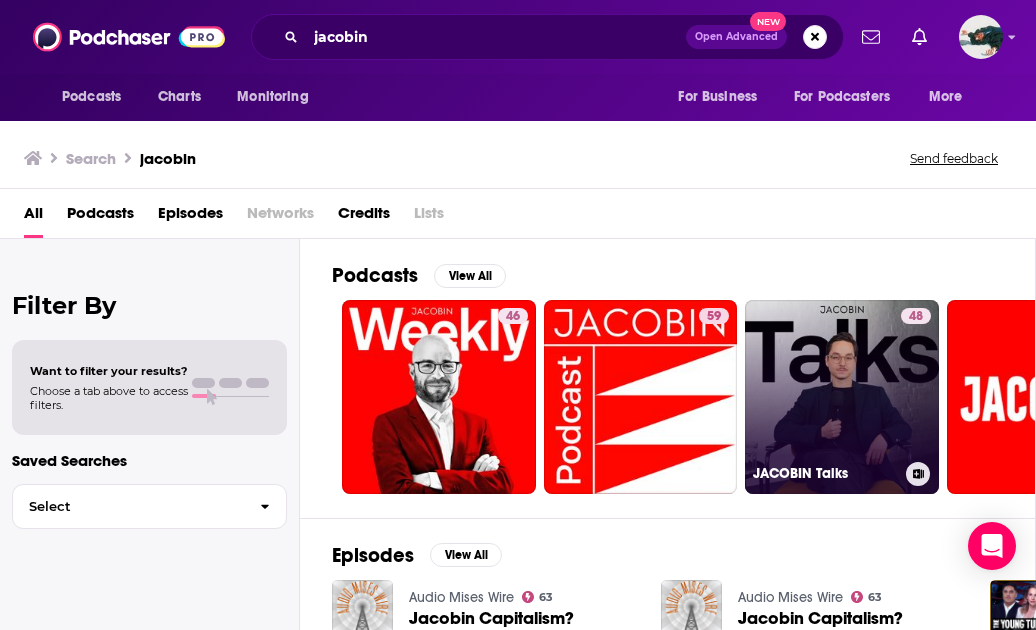 click on "48 JACOBIN Talks" at bounding box center [842, 397] 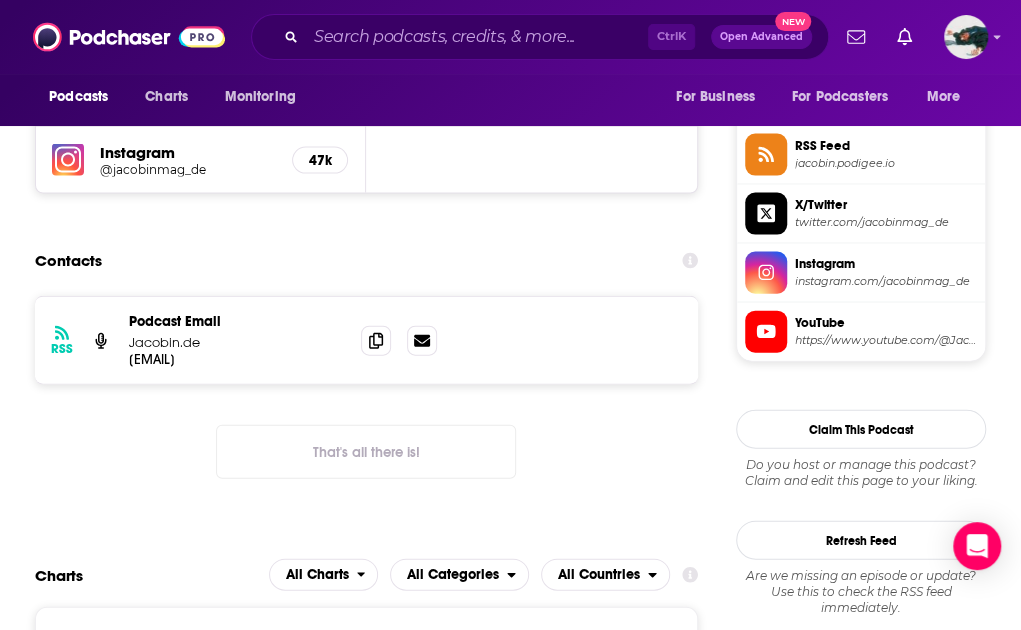 scroll, scrollTop: 1644, scrollLeft: 0, axis: vertical 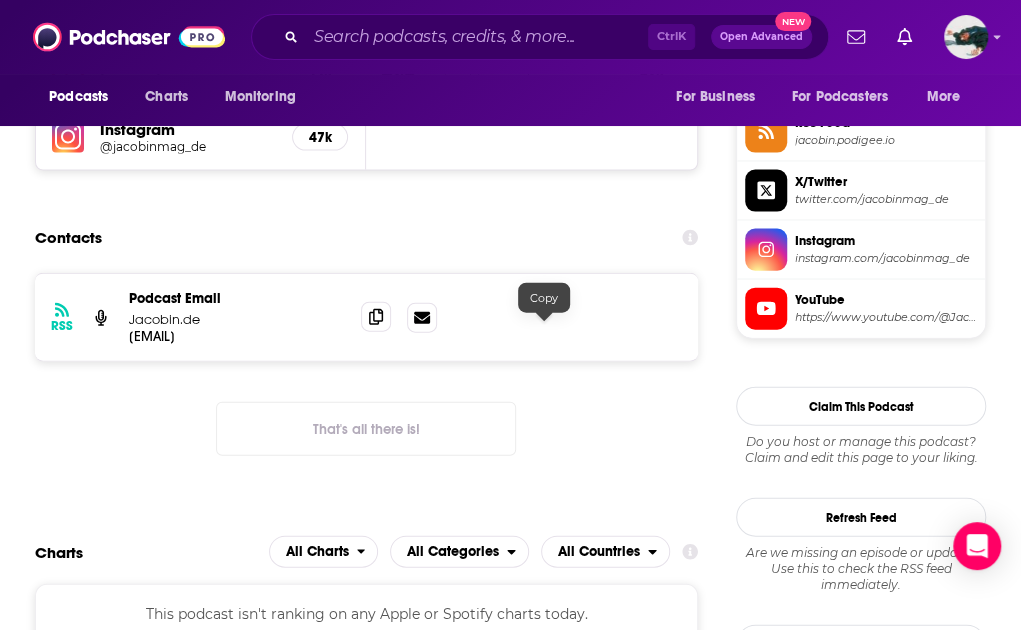 click 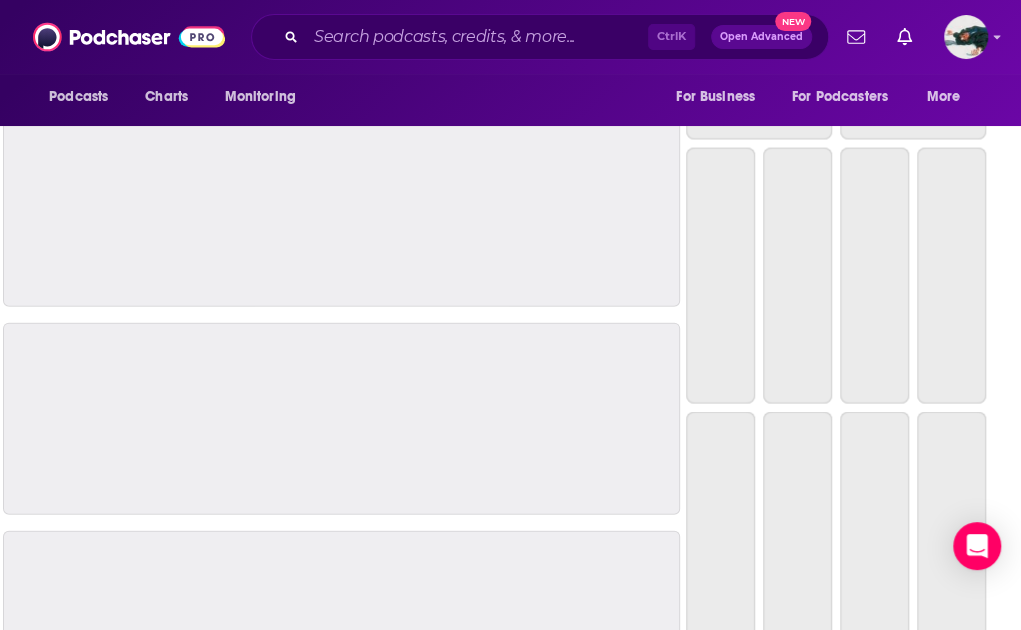 scroll, scrollTop: 0, scrollLeft: 0, axis: both 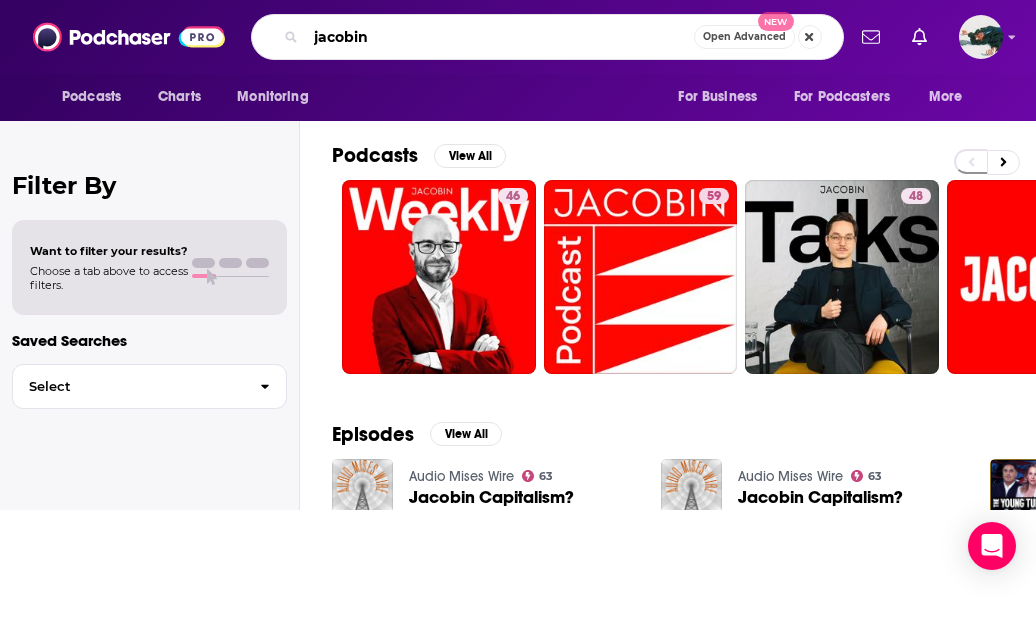 click on "jacobin" at bounding box center [500, 37] 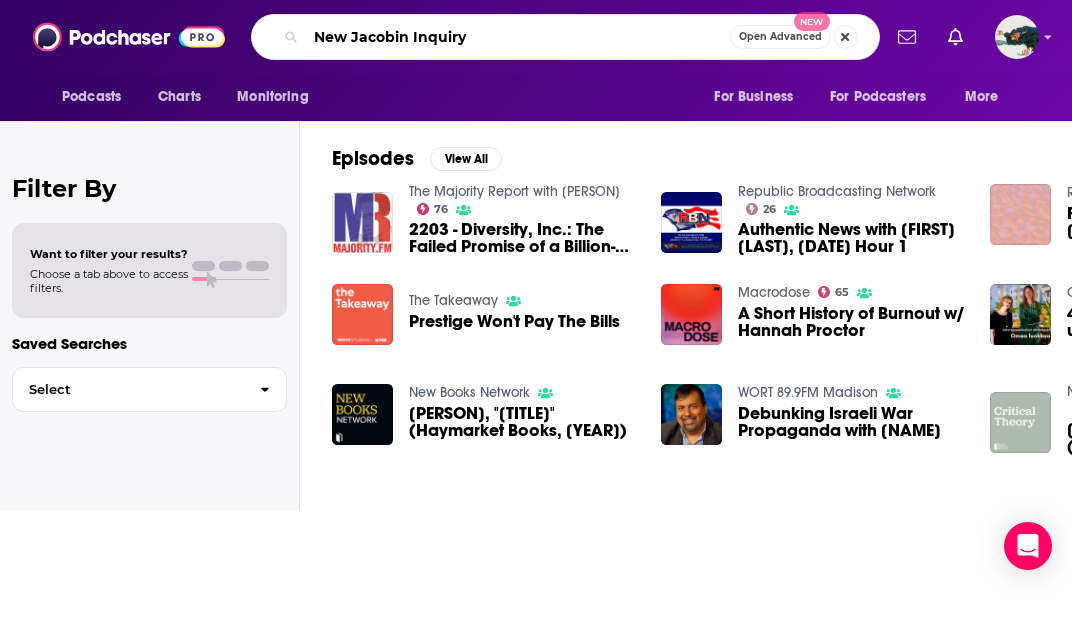 click on "New Jacobin Inquiry" at bounding box center [518, 37] 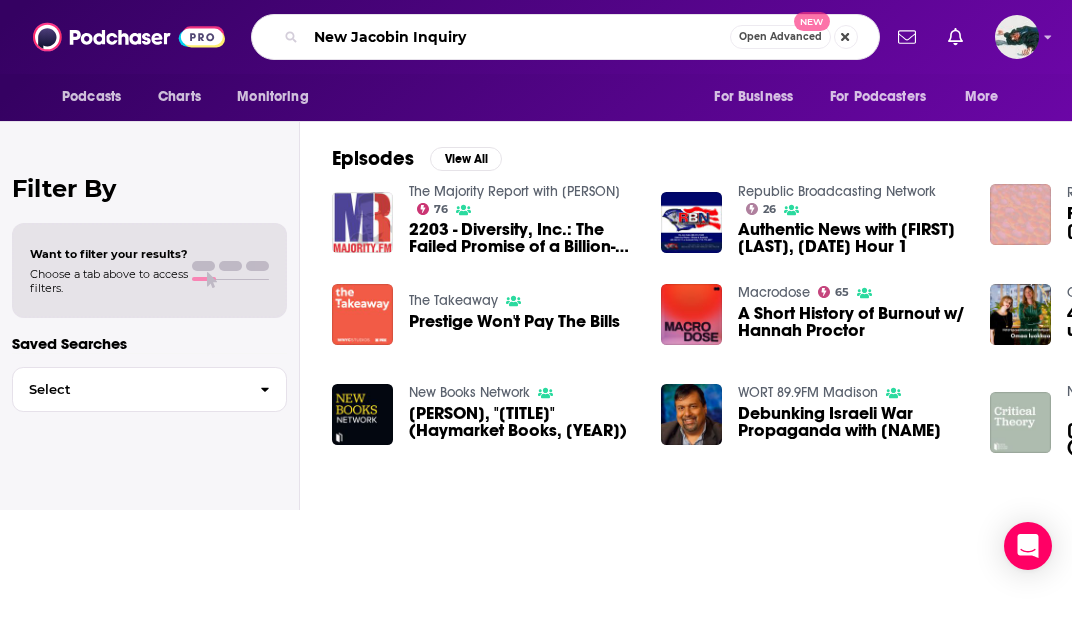 drag, startPoint x: 485, startPoint y: 33, endPoint x: 278, endPoint y: 23, distance: 207.24141 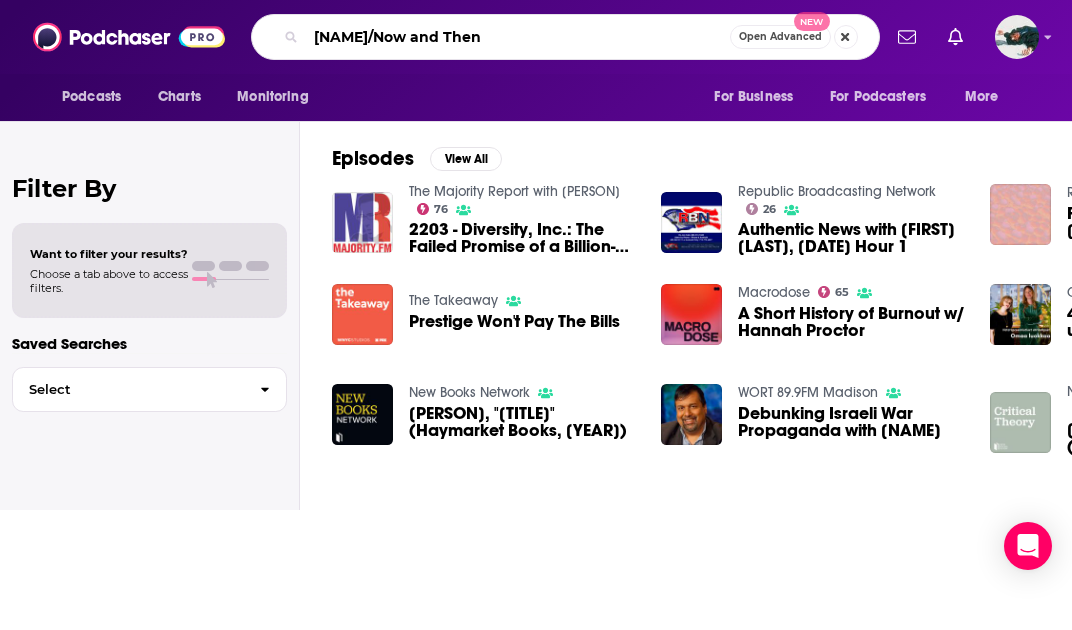 click on "[NAME]/Now and Then" at bounding box center (518, 37) 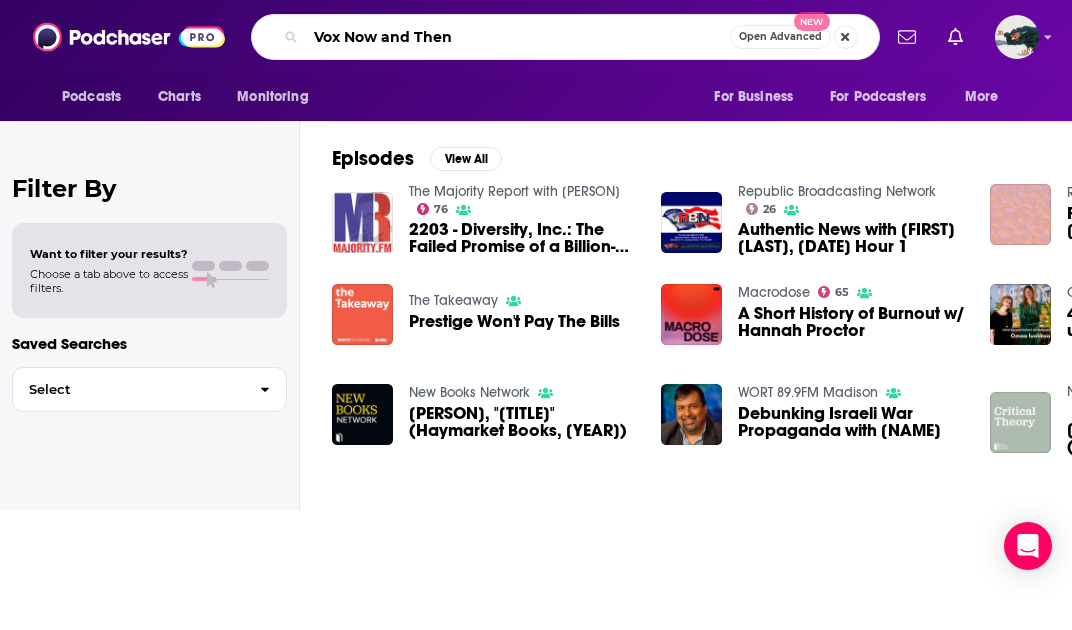 type on "Vox Now and Then" 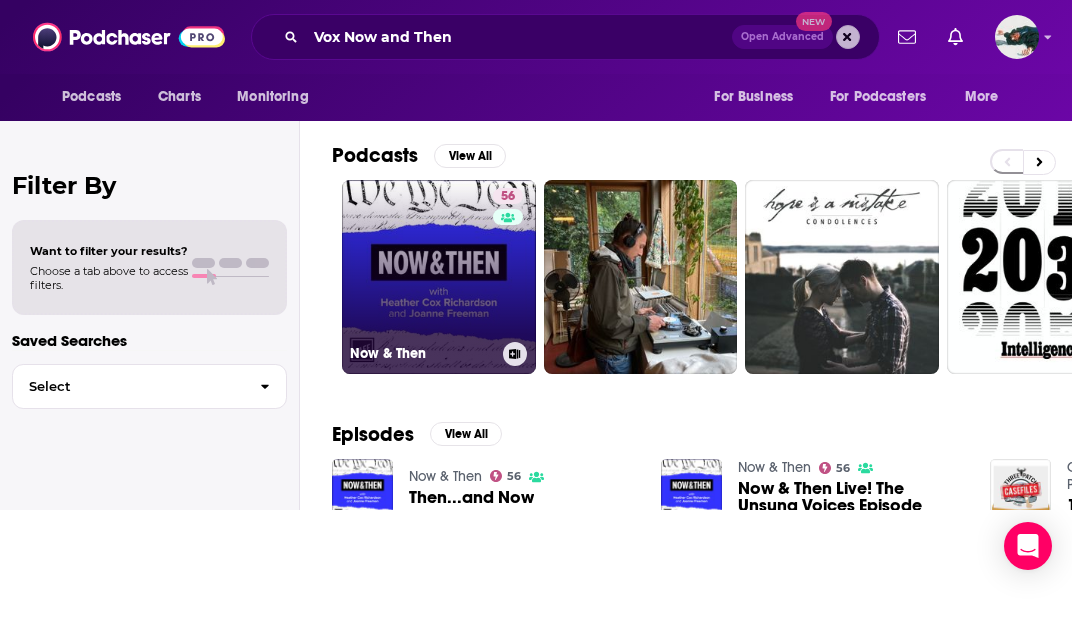 click on "56 Now & Then" at bounding box center (439, 277) 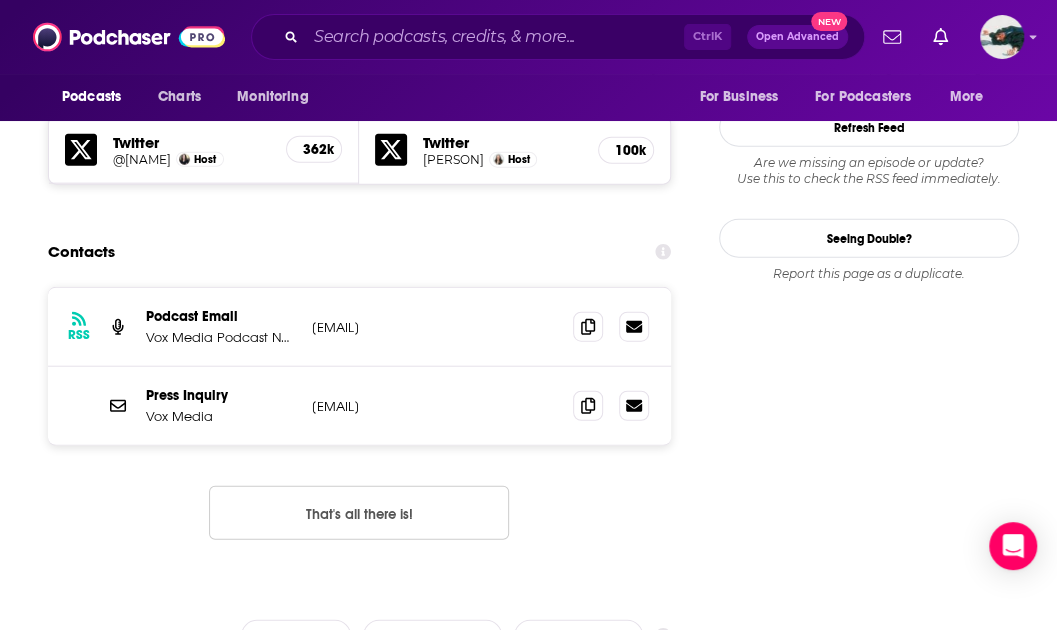 scroll, scrollTop: 1942, scrollLeft: 0, axis: vertical 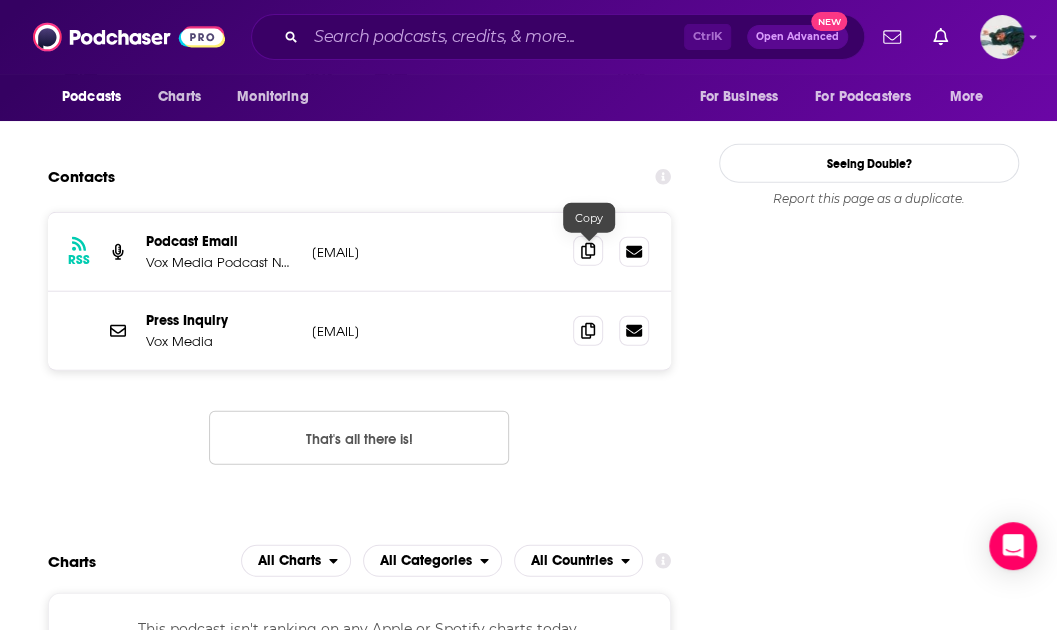 click 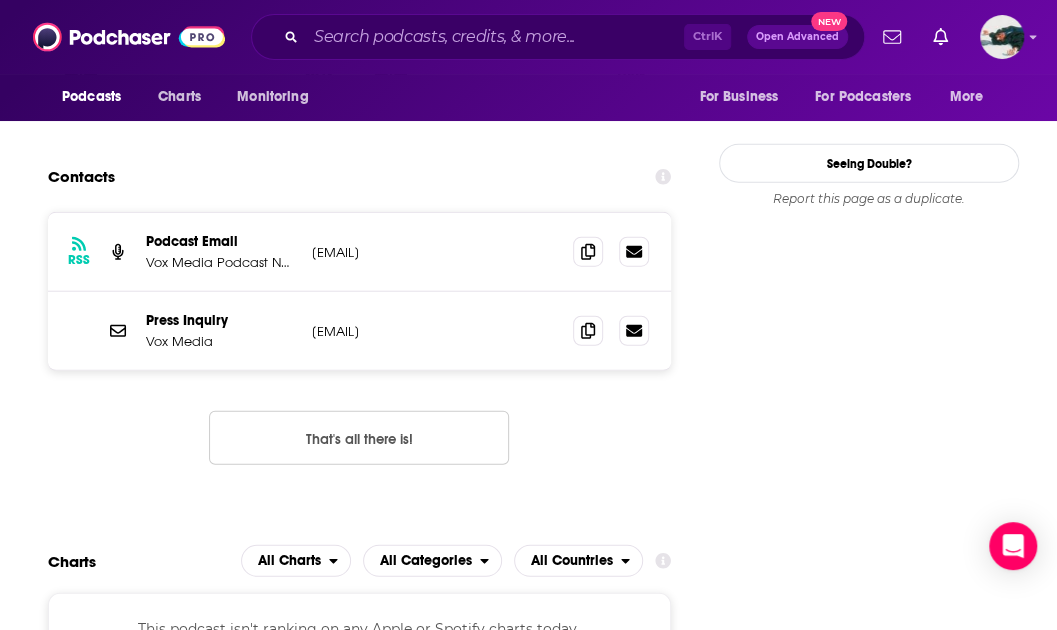 click on "Follow Rate Play Apps List Bookmark Share Tell Me Why Contact This Podcast Export One-Sheet Get this podcast via API My Notes Your concierge team Ask a question or make a request. Send a message Share This Podcast Recommendation sent https://www.podchaser.com/podcasts/now-then-[NUMBER] Copy Link Followers 16 +13 Official Website cafe.com RSS Feed feeds.megaphone.fm Claim This Podcast Do you host or manage this podcast? Claim and edit this page to your liking. Refresh Feed Are we missing an episode or update? Use this to check the RSS feed immediately. Seeing Double? Report this page as a duplicate." at bounding box center (869, 3846) 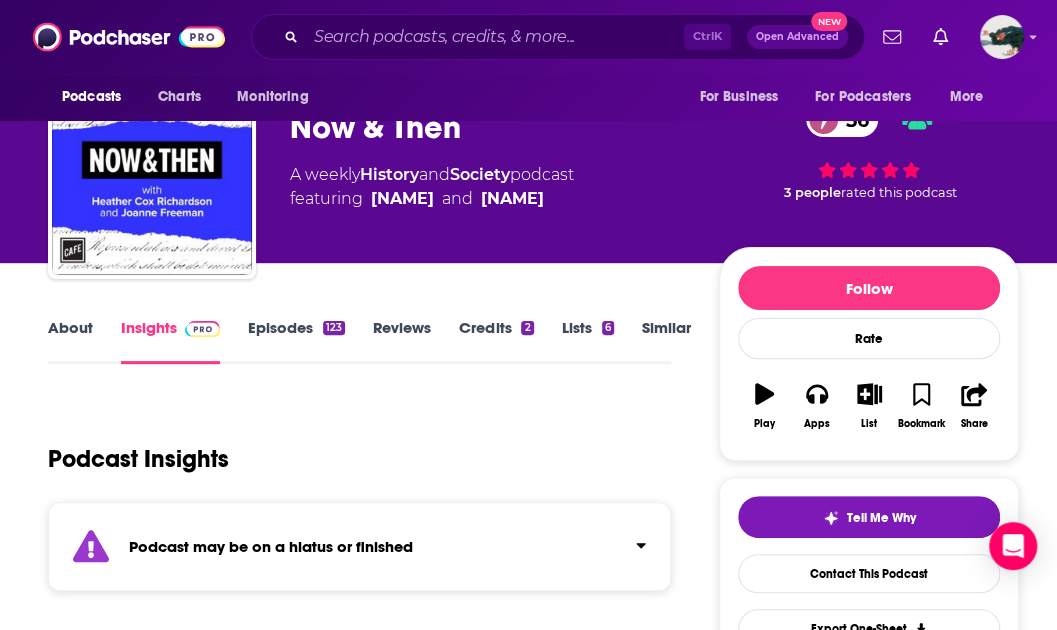 scroll, scrollTop: 0, scrollLeft: 0, axis: both 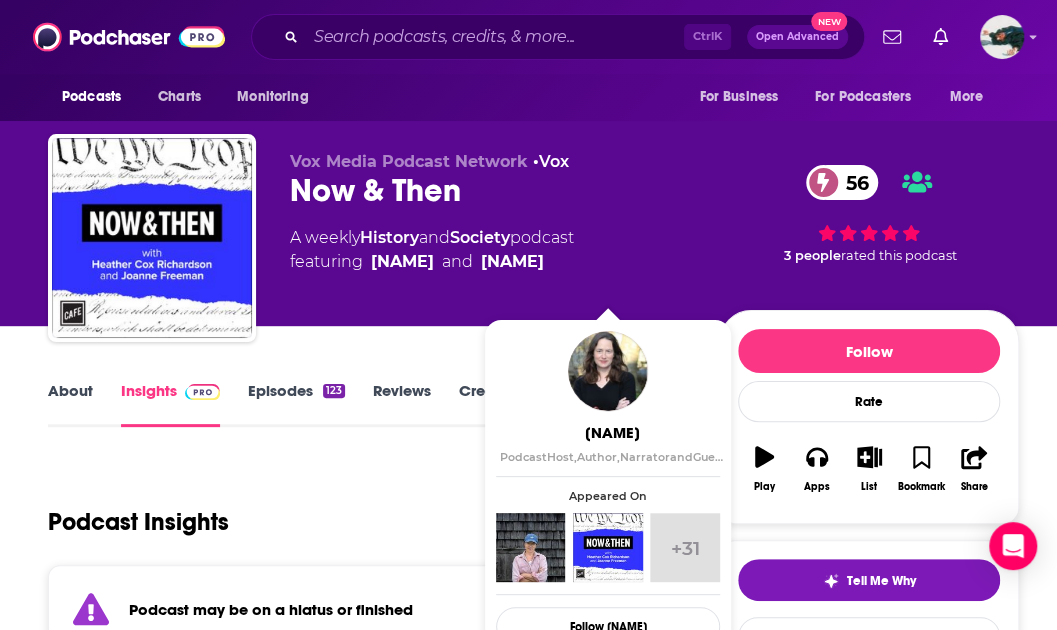 drag, startPoint x: 525, startPoint y: 258, endPoint x: 637, endPoint y: 283, distance: 114.75626 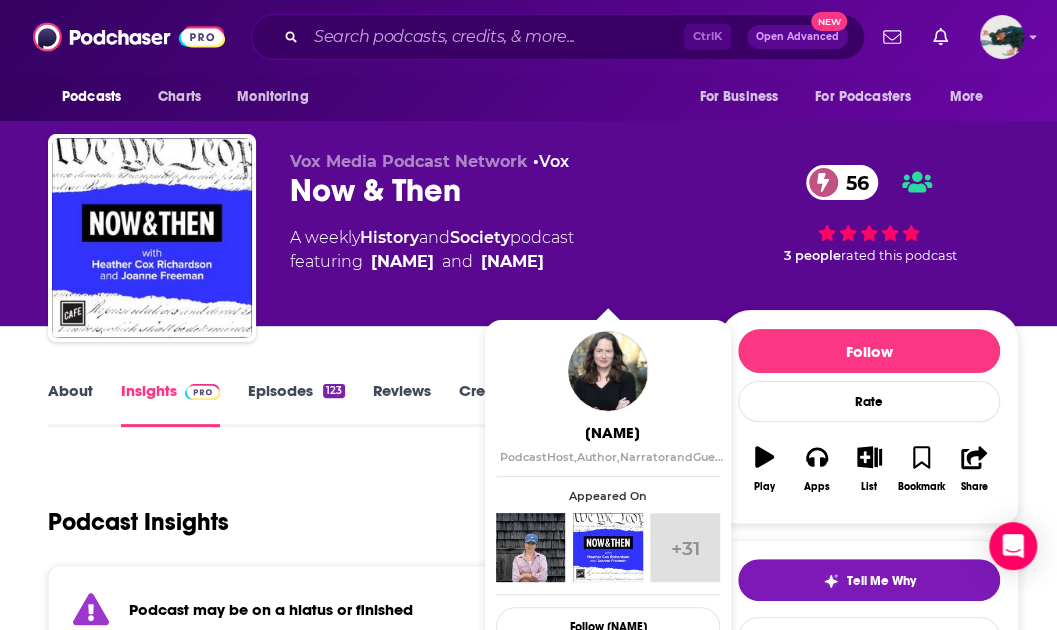 click on "featuring [NAME] and [NAME]" at bounding box center [432, 262] 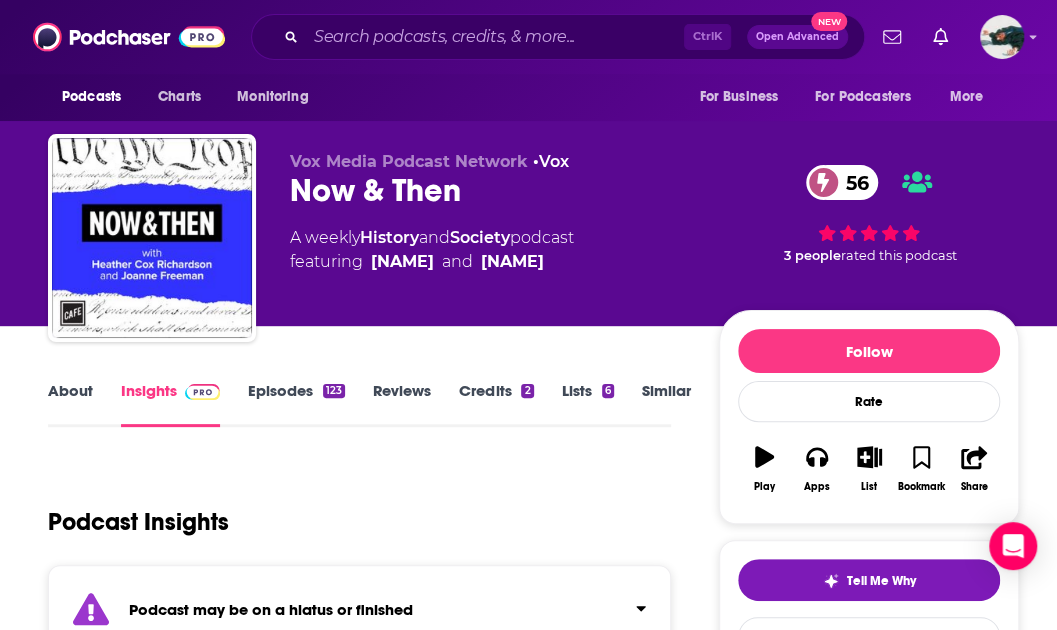 copy on "[NAME]" 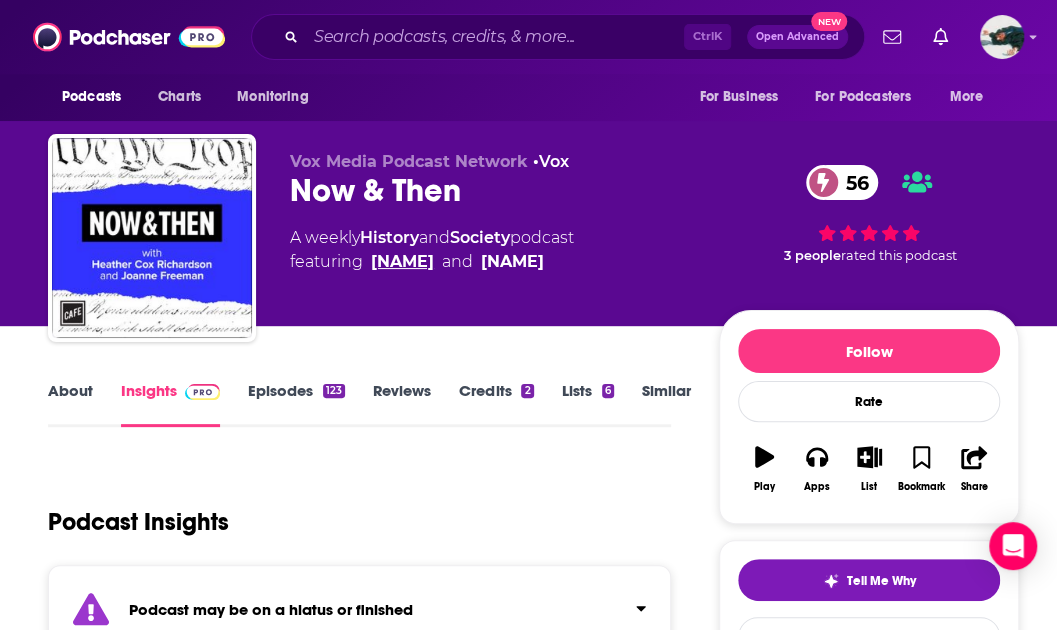 click on "[NAME]" at bounding box center [402, 262] 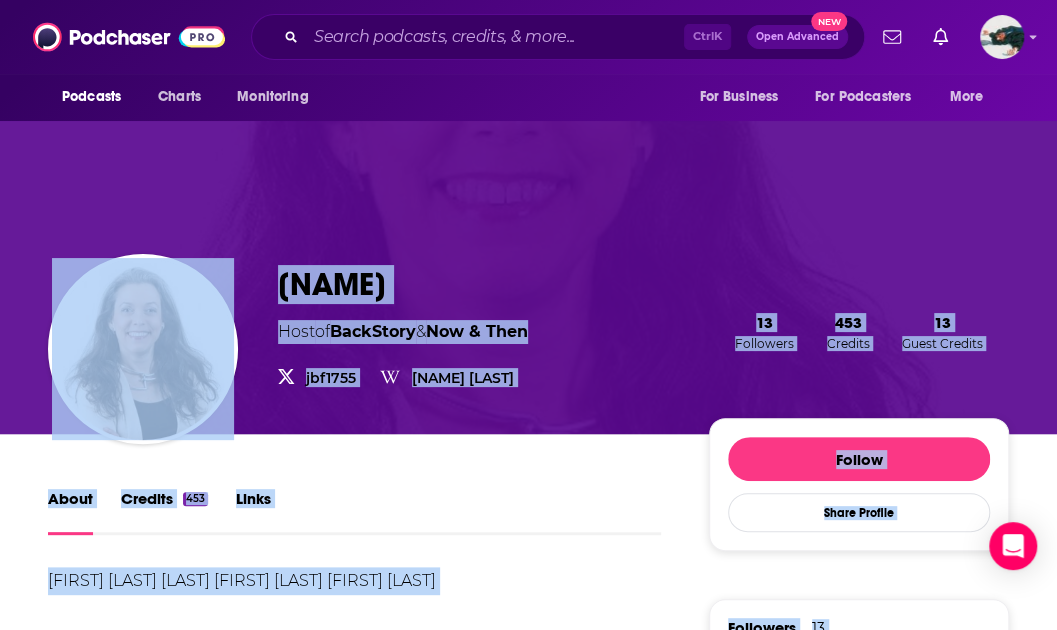 click on "About Credits 453 Links" at bounding box center (354, 510) 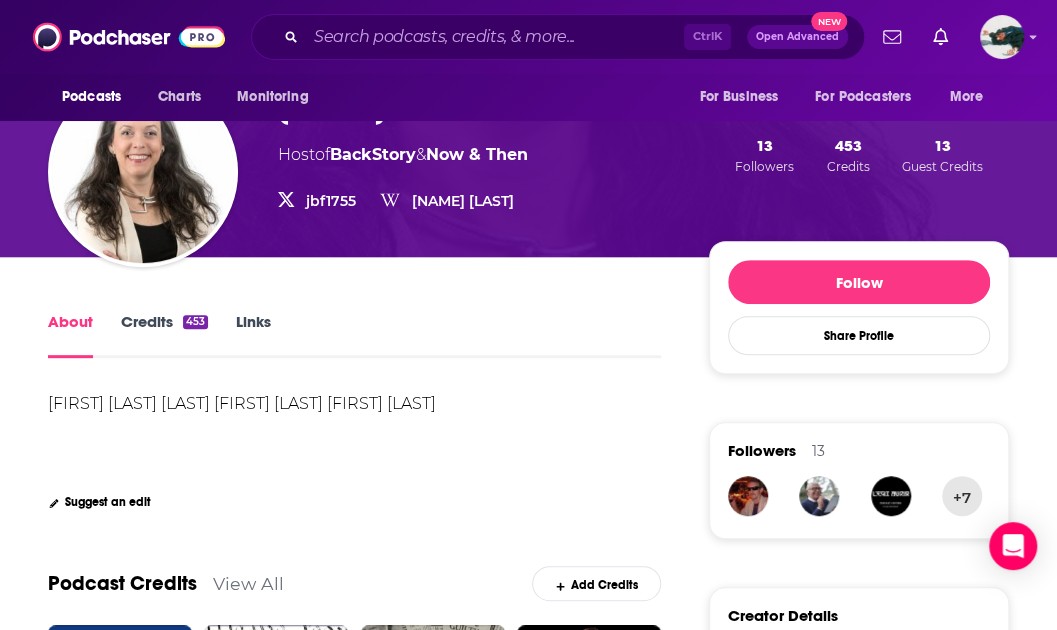 scroll, scrollTop: 164, scrollLeft: 0, axis: vertical 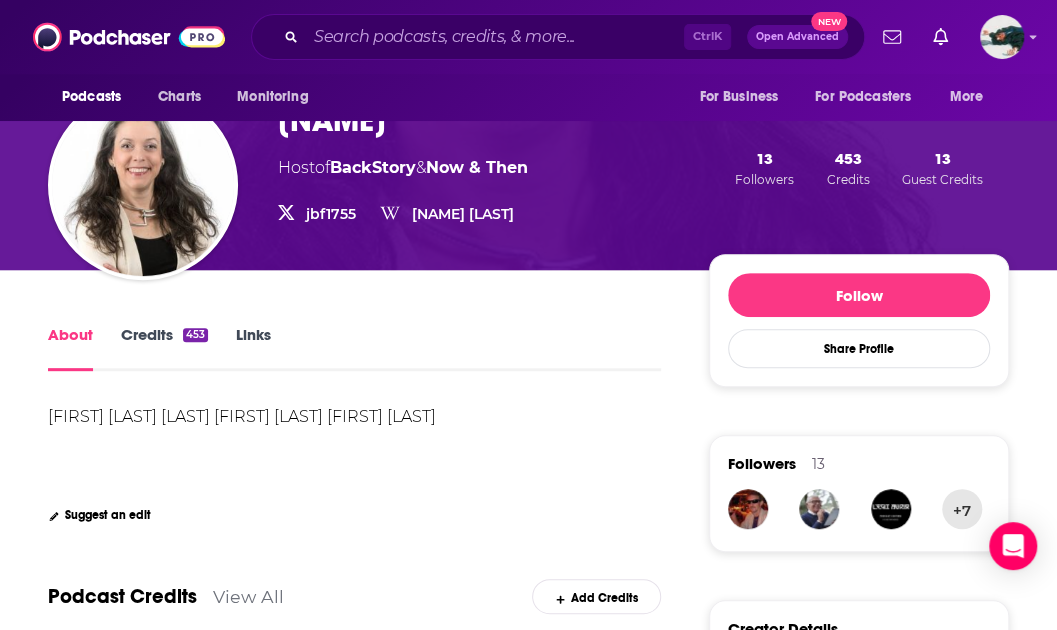 click on "[NAME]" at bounding box center (332, 120) 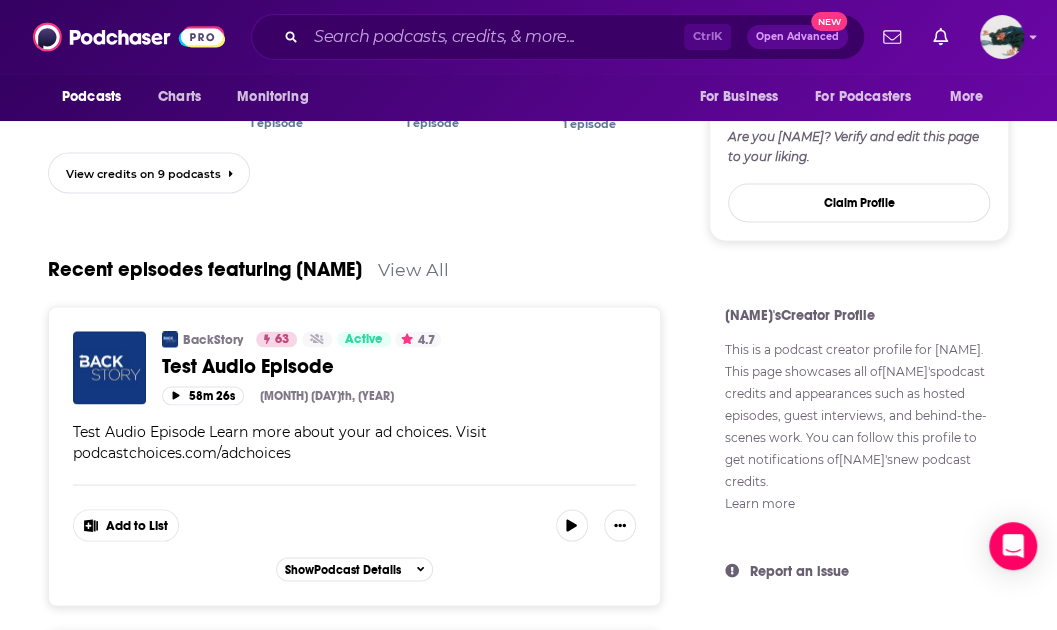 scroll, scrollTop: 1292, scrollLeft: 0, axis: vertical 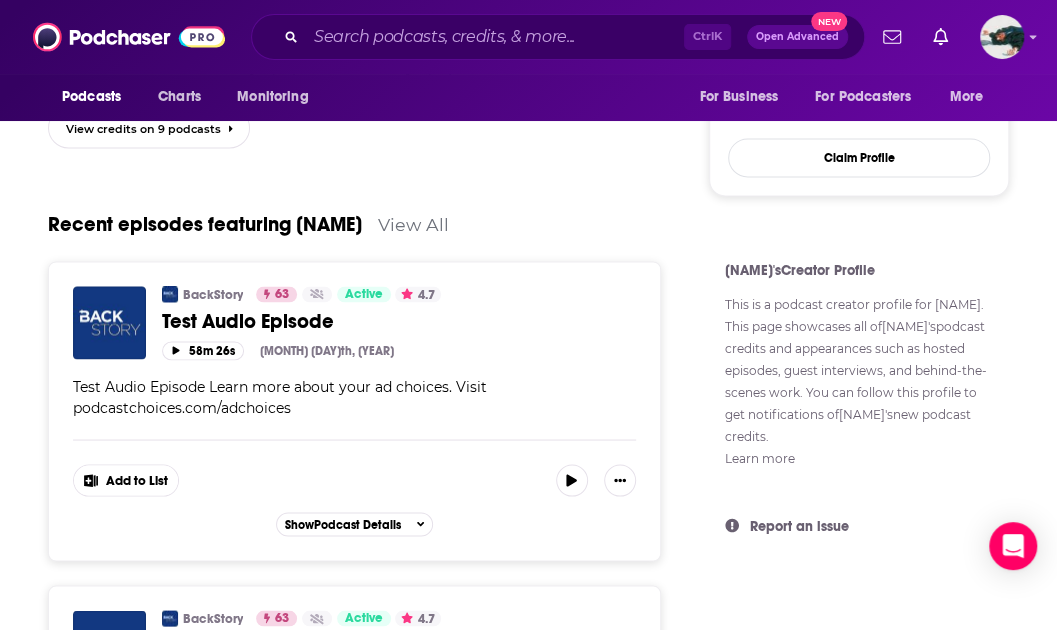 click on "Recent episodes featuring [NAME]" at bounding box center (205, 224) 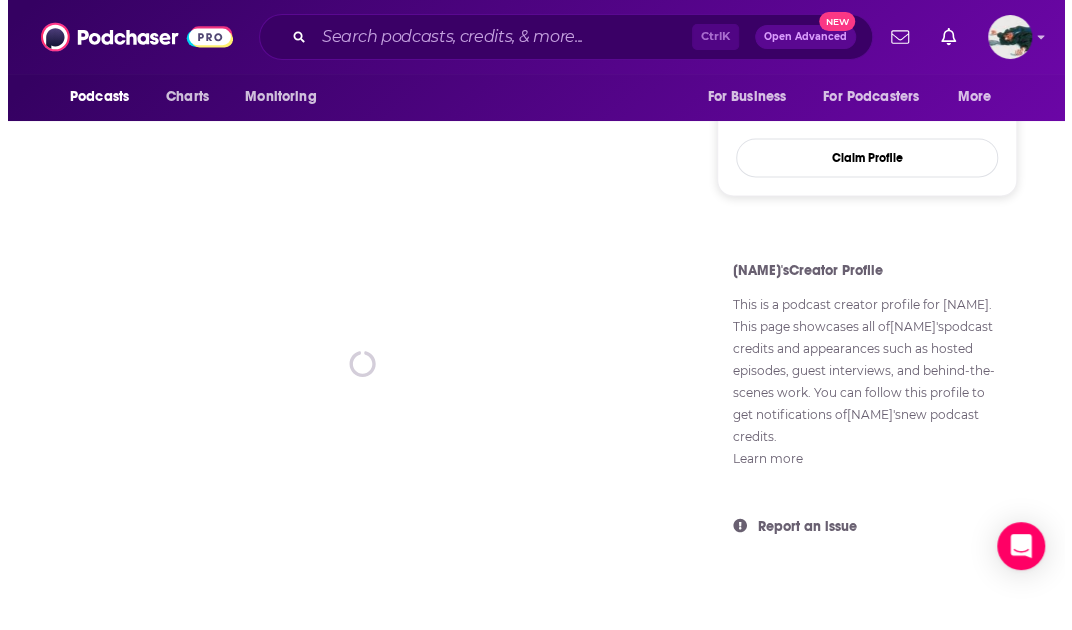 scroll, scrollTop: 0, scrollLeft: 0, axis: both 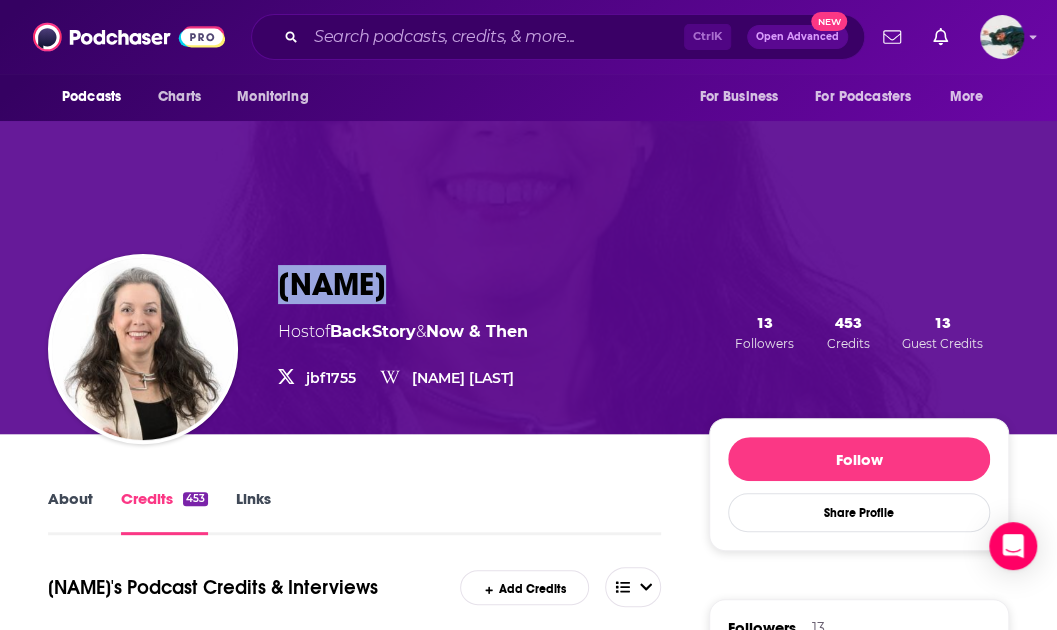 click on "[FIRST] [LAST] [LAST] [FIRST] [LAST] [FIRST] [LAST] [NUMBER] [NUMBER] [NUMBER] [NUMBER]" at bounding box center [528, 277] 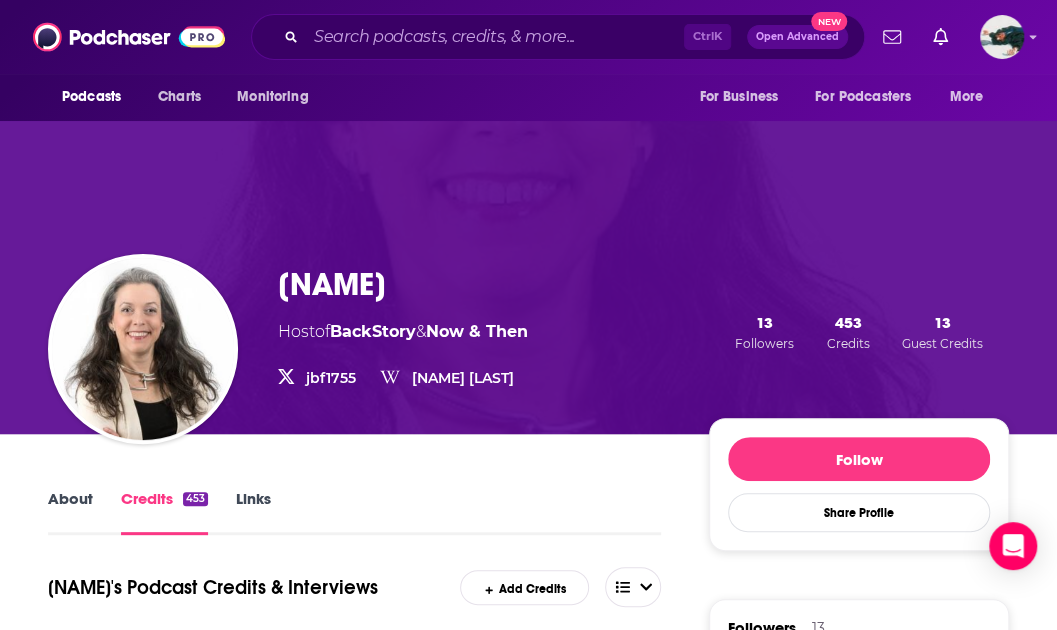 drag, startPoint x: 282, startPoint y: 282, endPoint x: 528, endPoint y: 284, distance: 246.00813 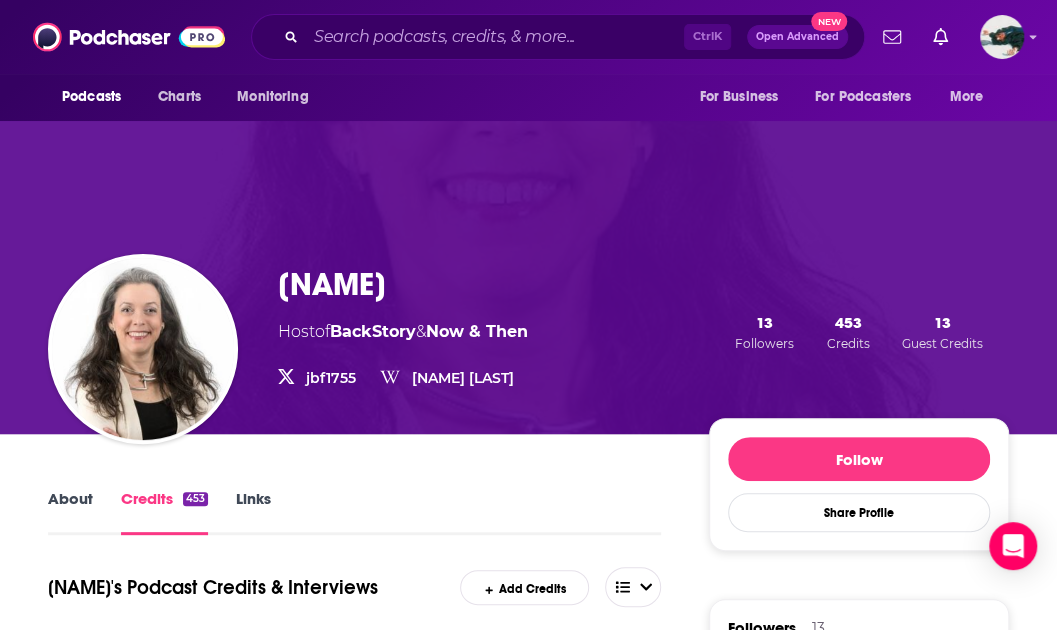 click on "[NAME]" at bounding box center [403, 284] 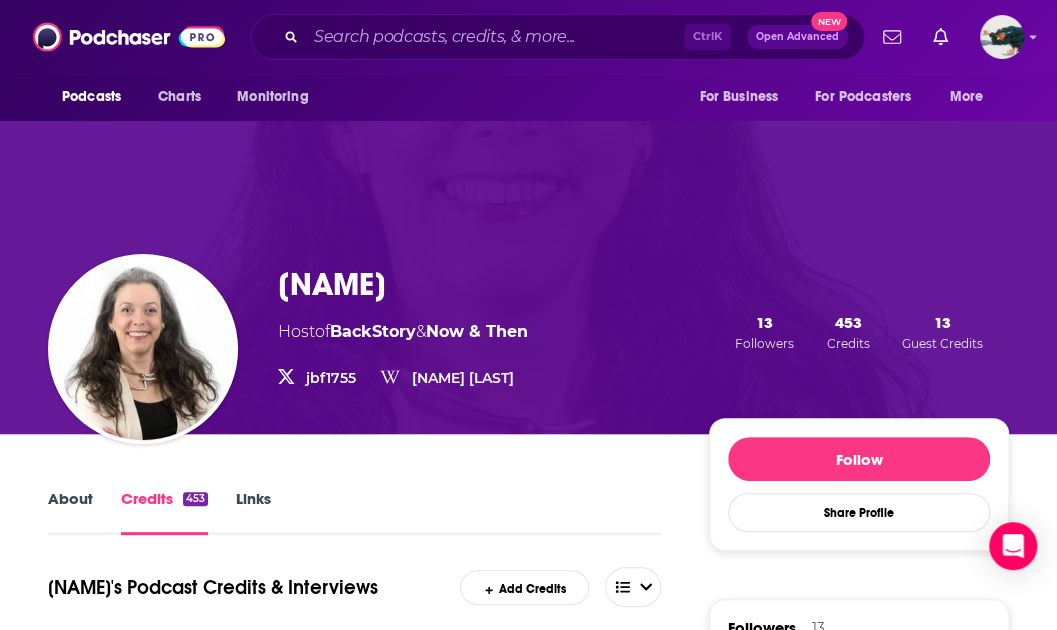 copy on "[NAME]" 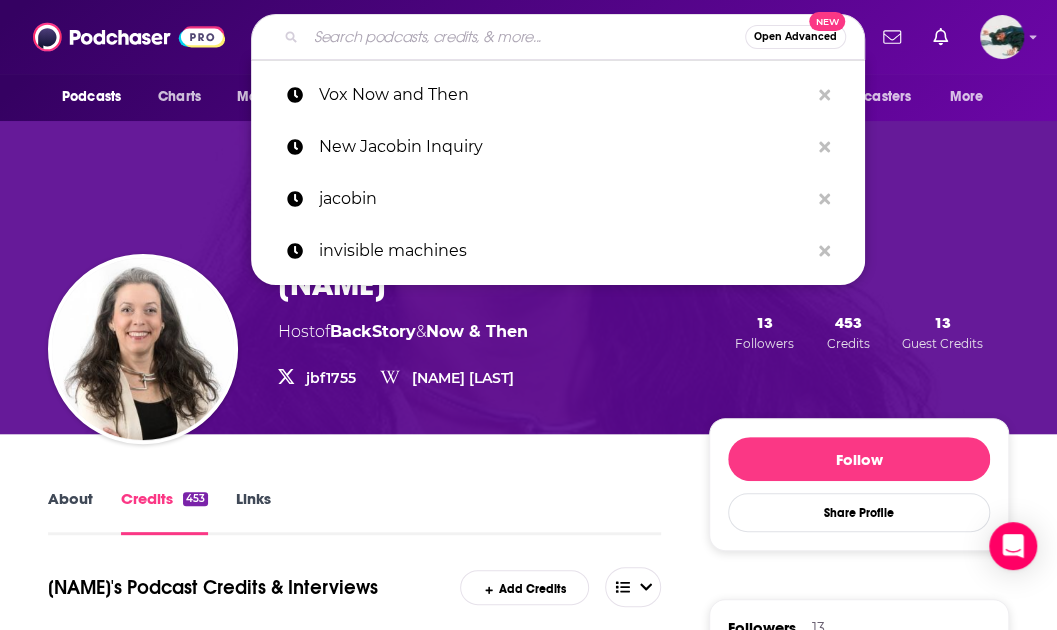 click at bounding box center [525, 37] 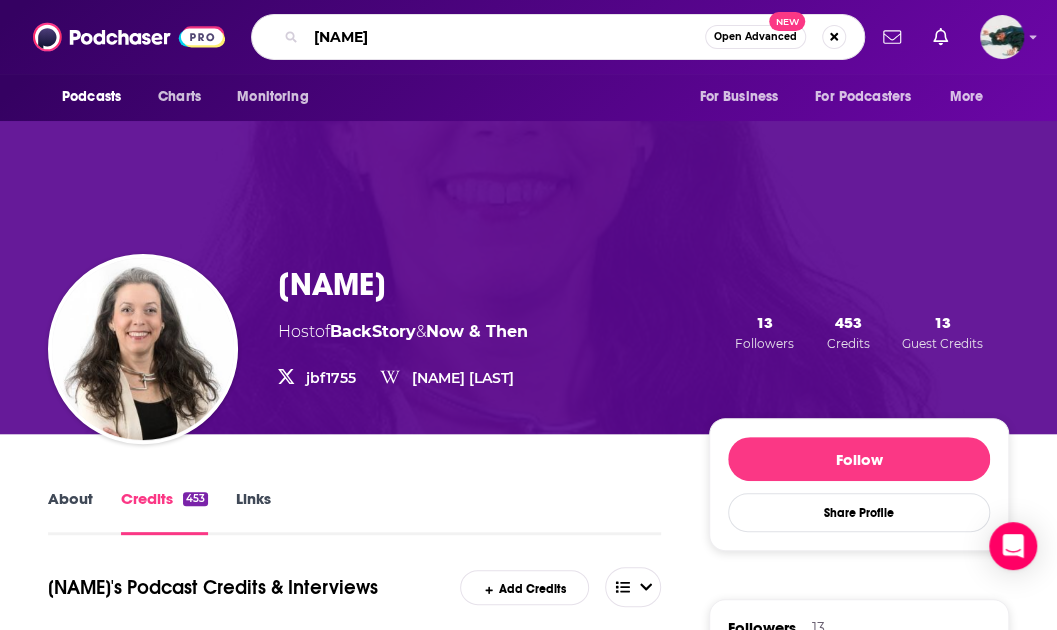 type on "[PERSON]" 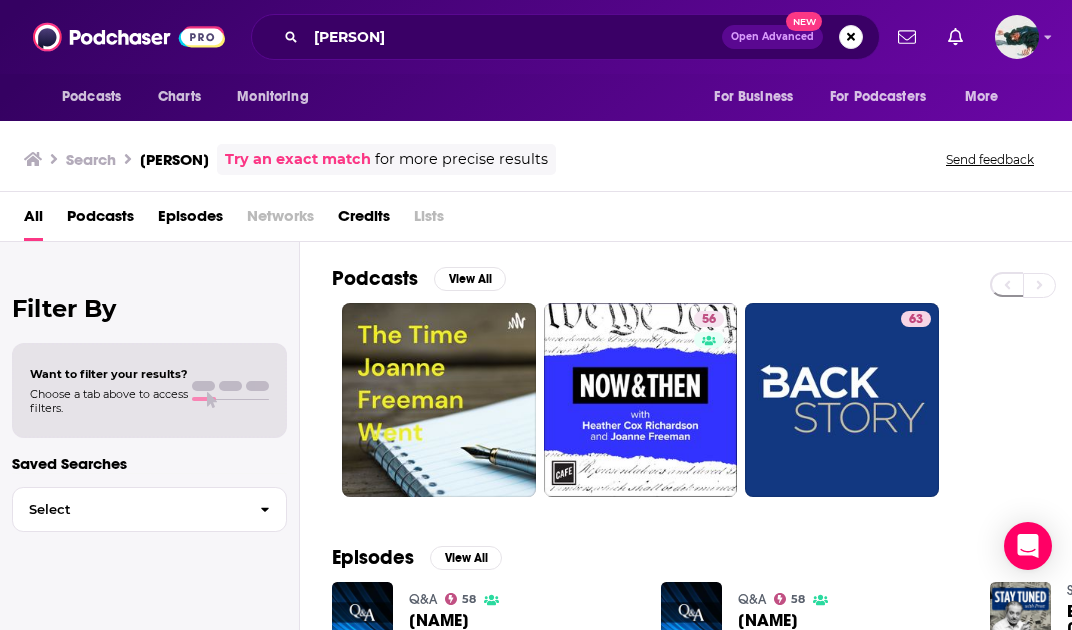 click on "56 63" at bounding box center [702, 400] 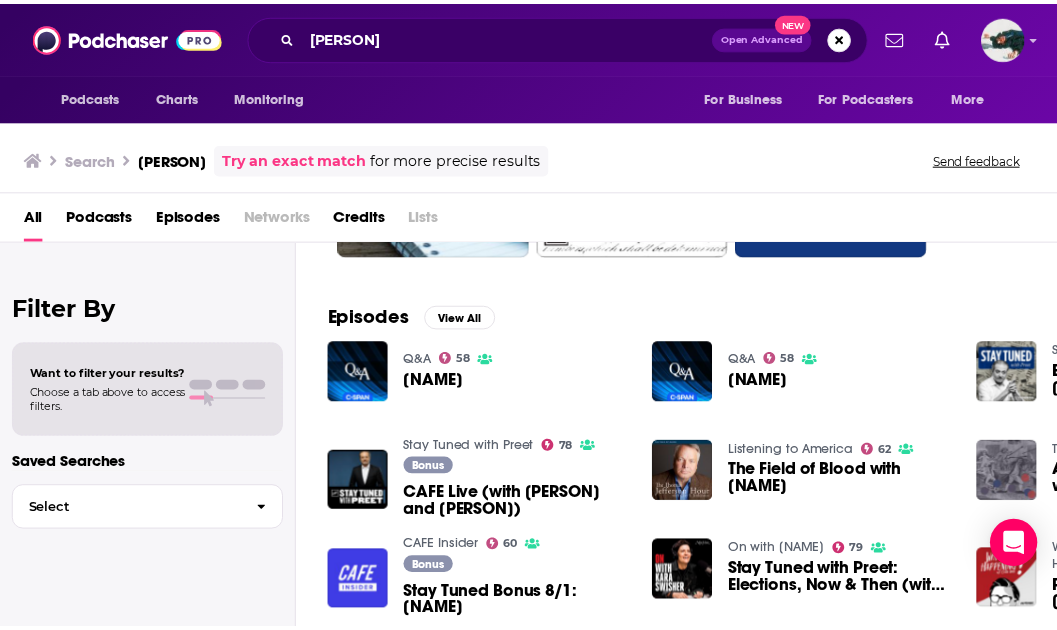 scroll, scrollTop: 280, scrollLeft: 0, axis: vertical 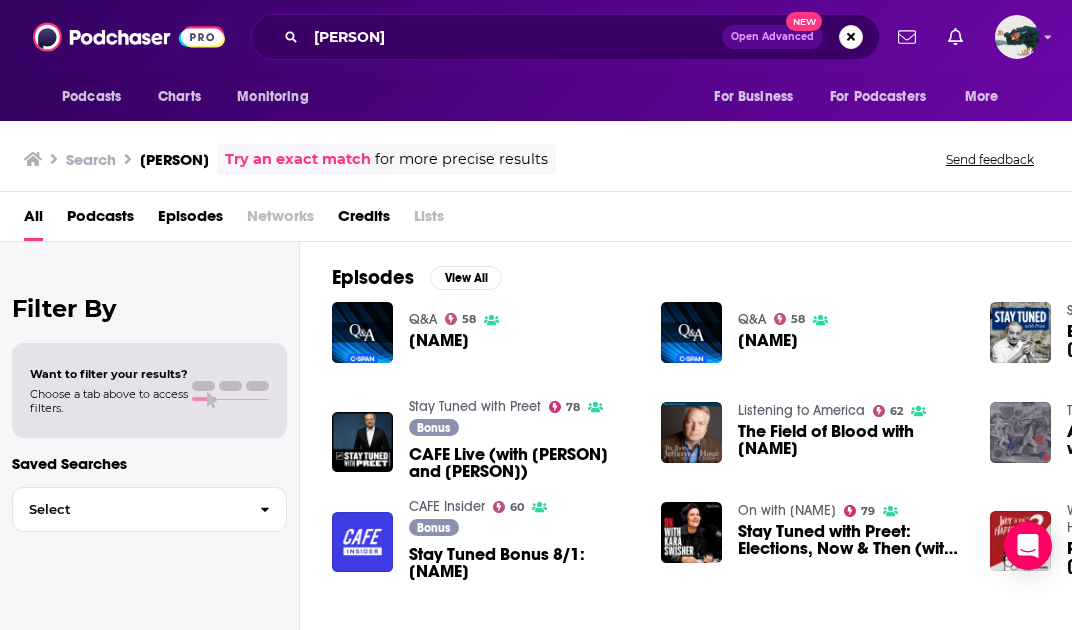 click on "[NAME]" at bounding box center [439, 340] 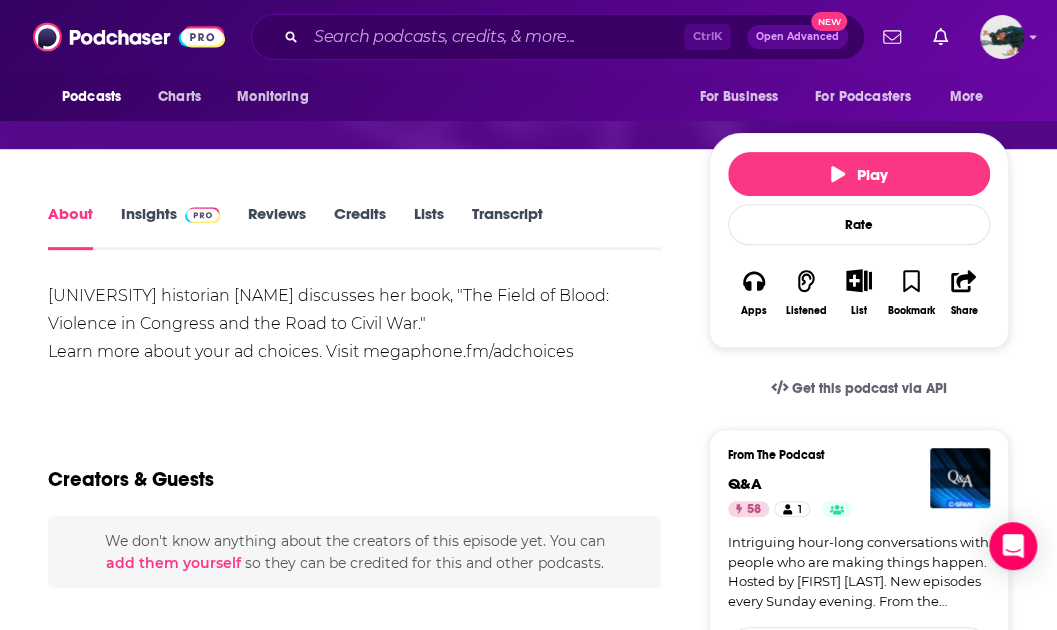 scroll, scrollTop: 0, scrollLeft: 0, axis: both 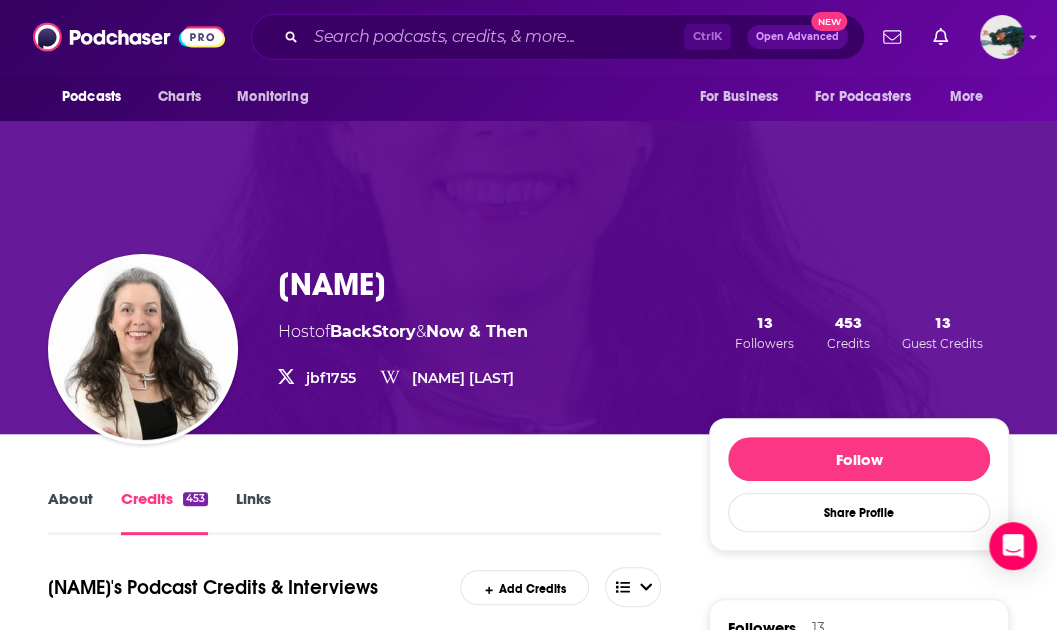 click on "[NAME]" at bounding box center (332, 284) 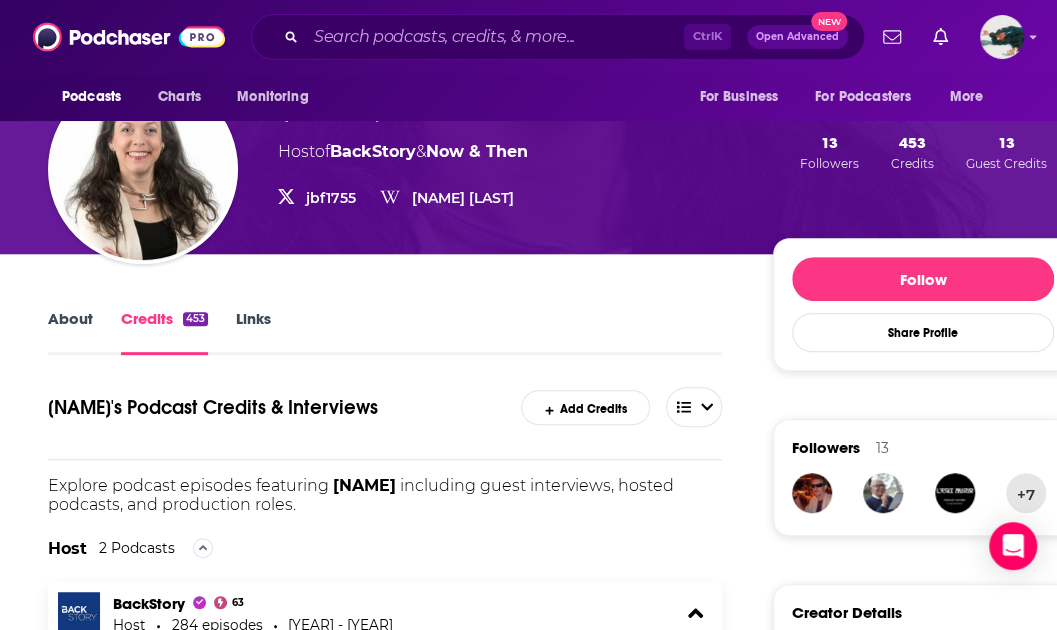 scroll, scrollTop: 191, scrollLeft: 0, axis: vertical 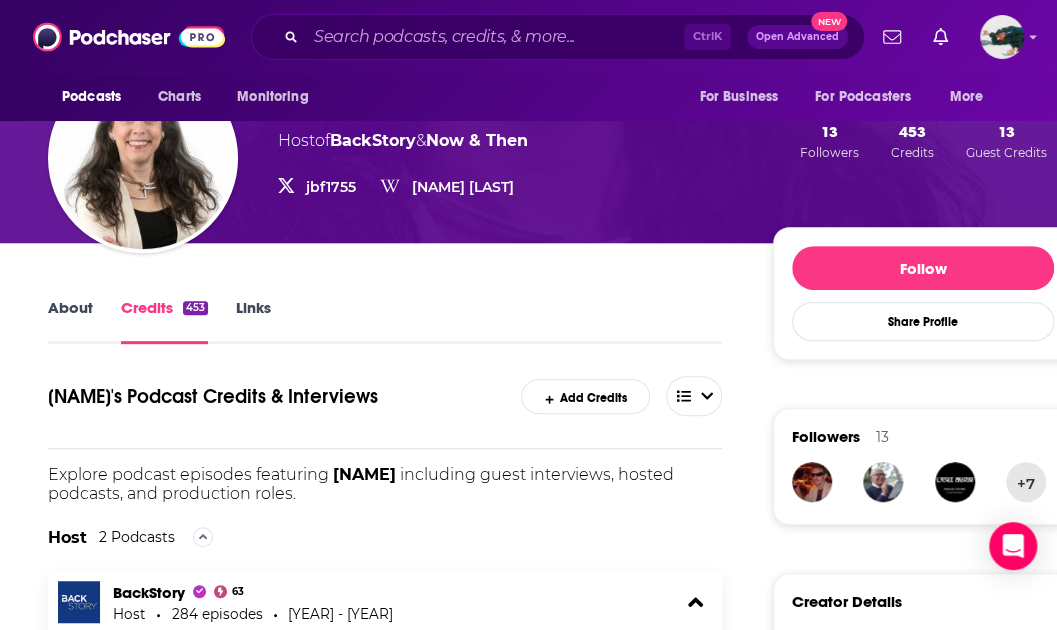 click on "About" at bounding box center [70, 321] 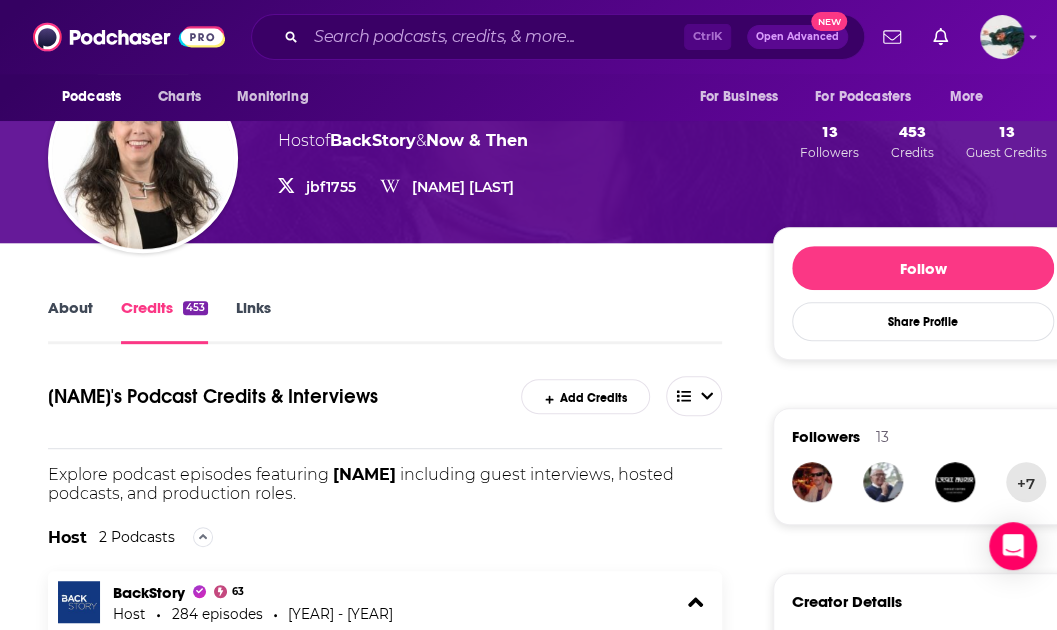 scroll, scrollTop: 0, scrollLeft: 0, axis: both 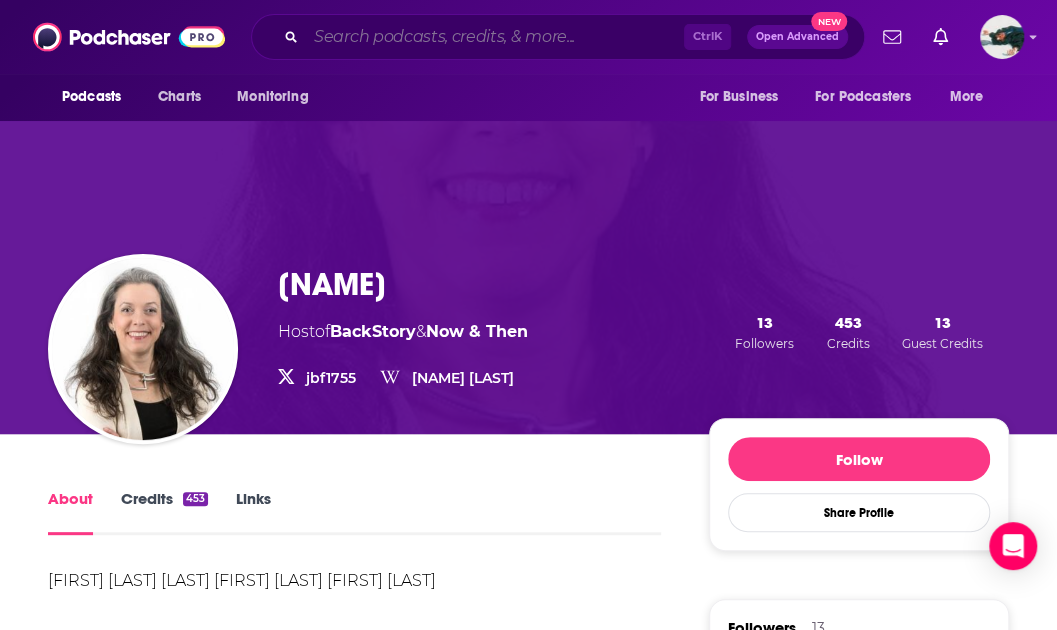 click at bounding box center (495, 37) 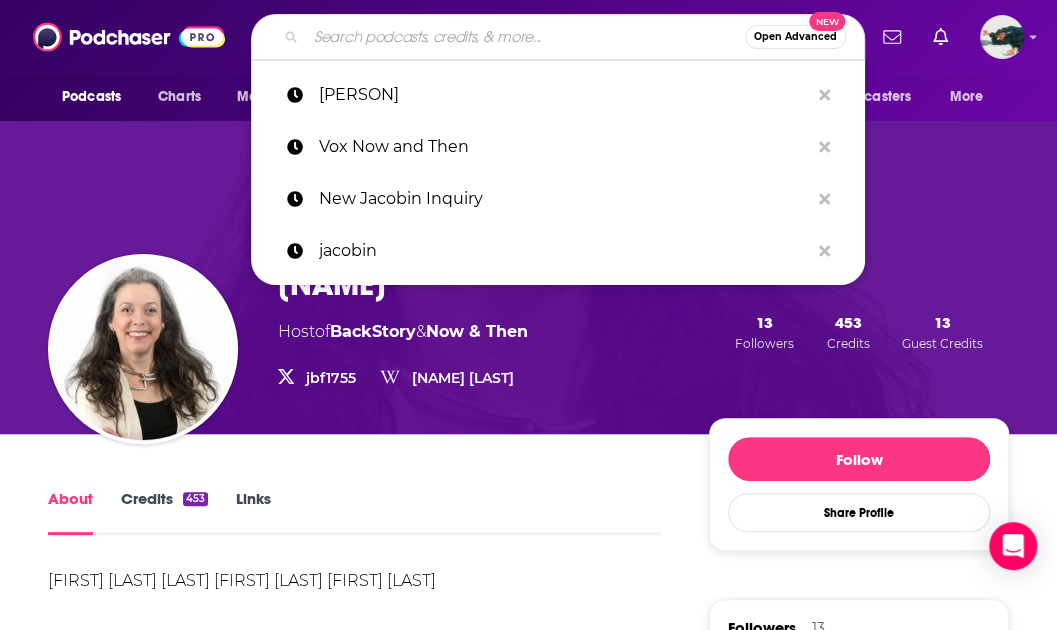 click at bounding box center (525, 37) 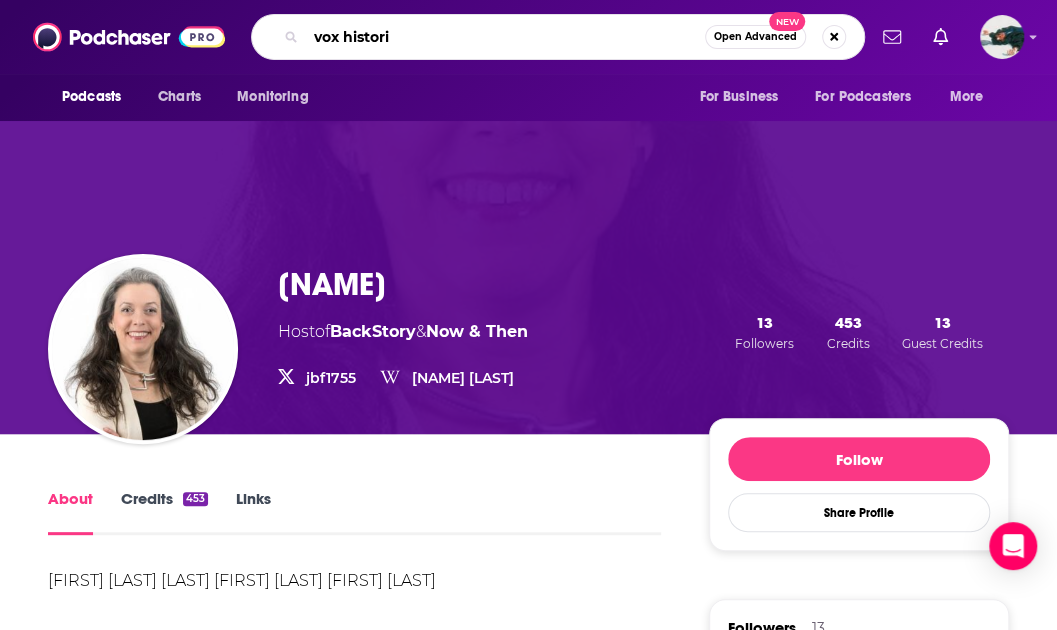 type on "vox historia" 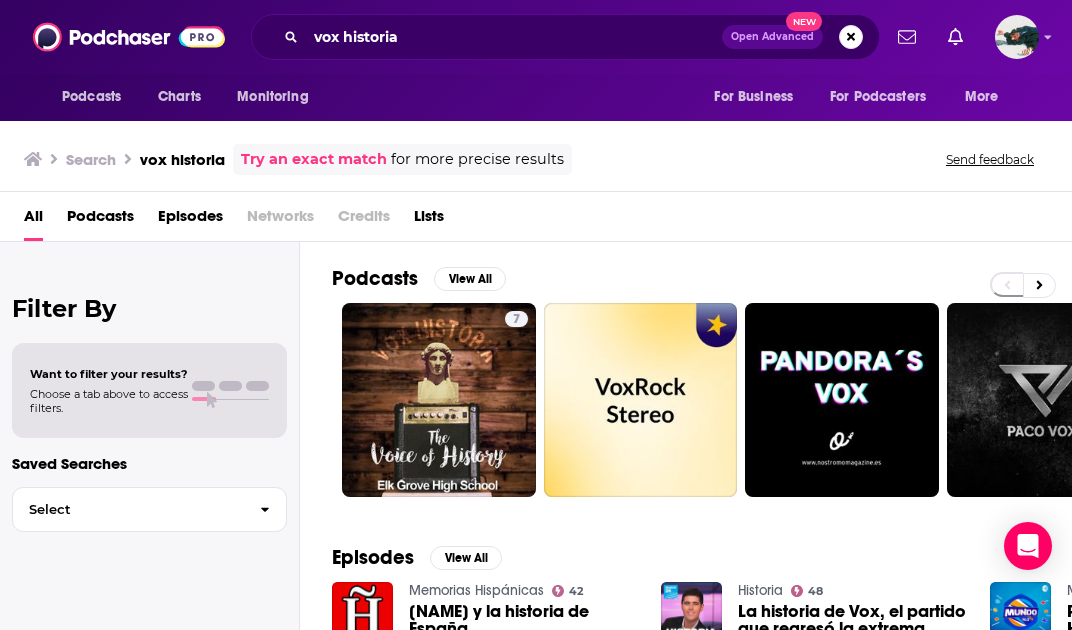 click on "Episodes View All Memorias Hispánicas 42 VOX y la historia de España Historia 48 La historia de Vox, el partido que regresó la extrema derecha al Parlamento español Mundo 96.5 Paco VOX: Destruyendo la Historia Mañanas en Libertad con [NAME] 65 Encuesta GAD3 - Vox en mejores resultados de su historia Nowy Ład 54 Narodowcy w Hiszpanii. VOX w Parlamencie Europejskim. Historia hiszpańskiej prawicy - Buca, Kita Vox Vampyrica Vox Vampyrica 503: A História de O e a Mística do Aniquilamento Devenir Cuando los hechos no importan: Vox frente a la historia Geek Vox | Podcasts 47 Geek Vox #237 – GEEKTROSPECTIVA 2017: A MAIS ATRASADA DA HISTÓRIA El Abierto de Hoy por Hoy El Abierto | La historia que quiere reescribir PP y VOX" at bounding box center [686, 703] 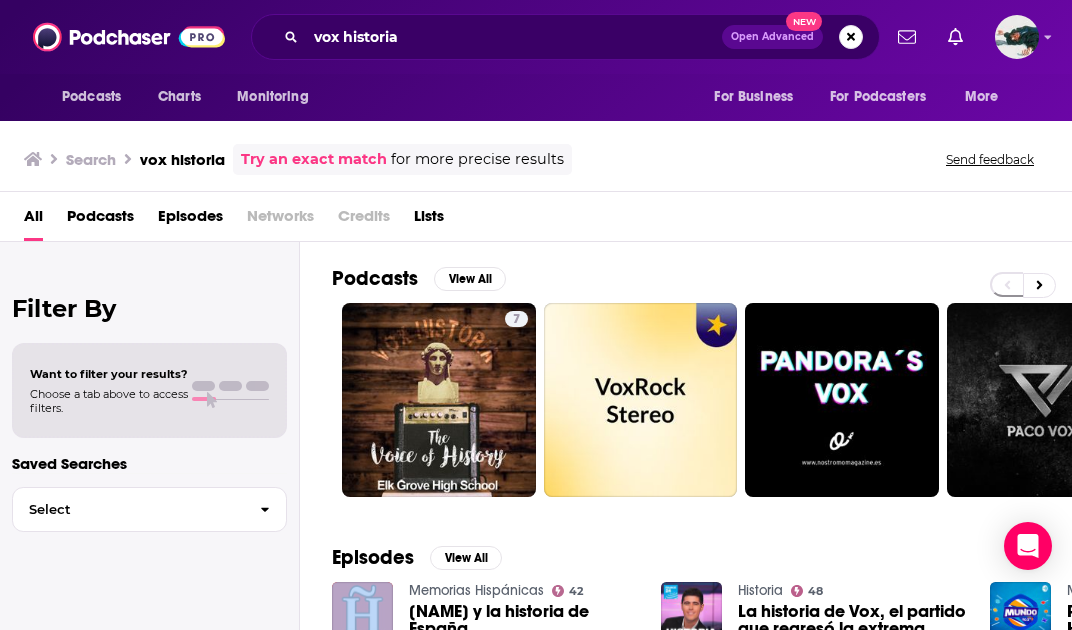click on "Episodes View All Memorias Hispánicas 42 VOX y la historia de España Historia 48 La historia de Vox, el partido que regresó la extrema derecha al Parlamento español Mundo 96.5 Paco VOX: Destruyendo la Historia Mañanas en Libertad con [NAME] 65 Encuesta GAD3 - Vox en mejores resultados de su historia Nowy Ład 54 Narodowcy w Hiszpanii. VOX w Parlamencie Europejskim. Historia hiszpańskiej prawicy - Buca, Kita Vox Vampyrica Vox Vampyrica 503: A História de O e a Mística do Aniquilamento Devenir Cuando los hechos no importan: Vox frente a la historia Geek Vox | Podcasts 47 Geek Vox #237 – GEEKTROSPECTIVA 2017: A MAIS ATRASADA DA HISTÓRIA El Abierto de Hoy por Hoy El Abierto | La historia que quiere reescribir PP y VOX" at bounding box center (686, 703) 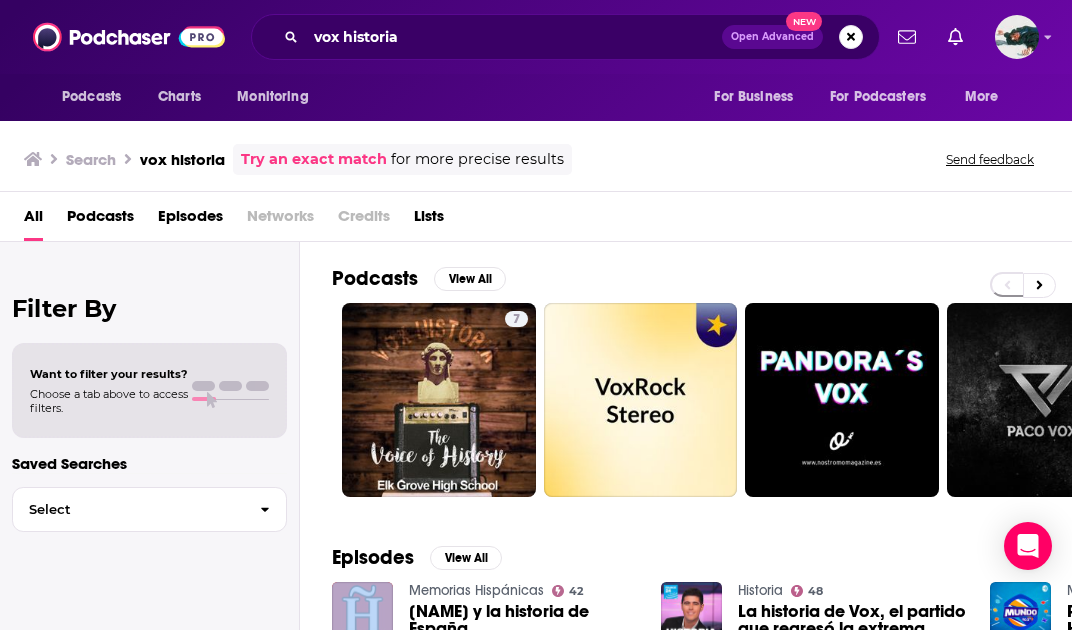 click on "All Podcasts Episodes Networks Credits Lists" at bounding box center [540, 220] 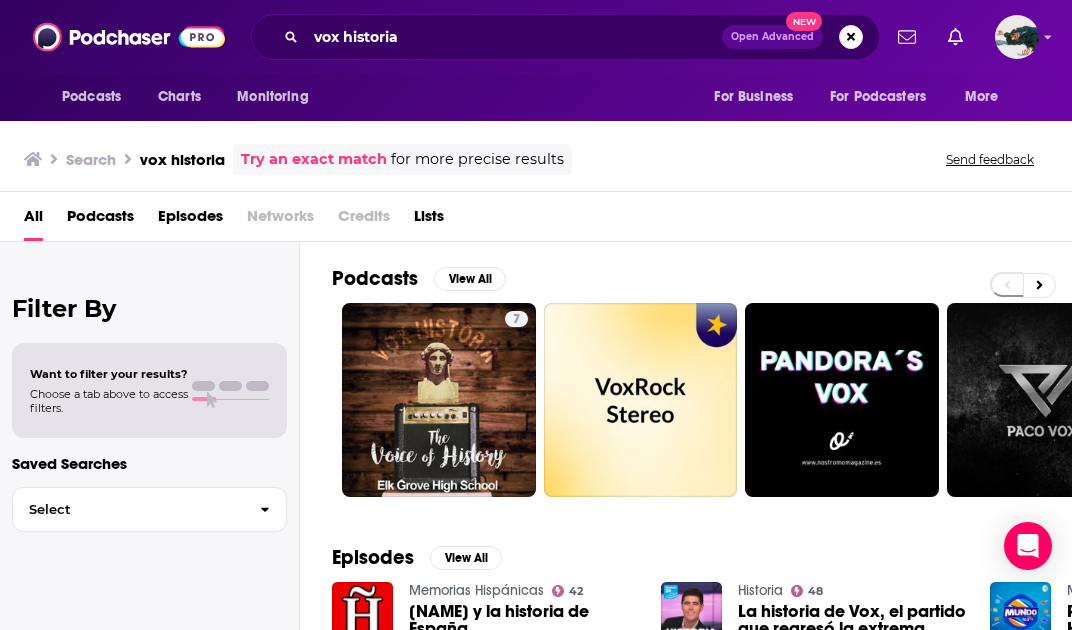 click on "All Podcasts Episodes Networks Credits Lists" at bounding box center (540, 220) 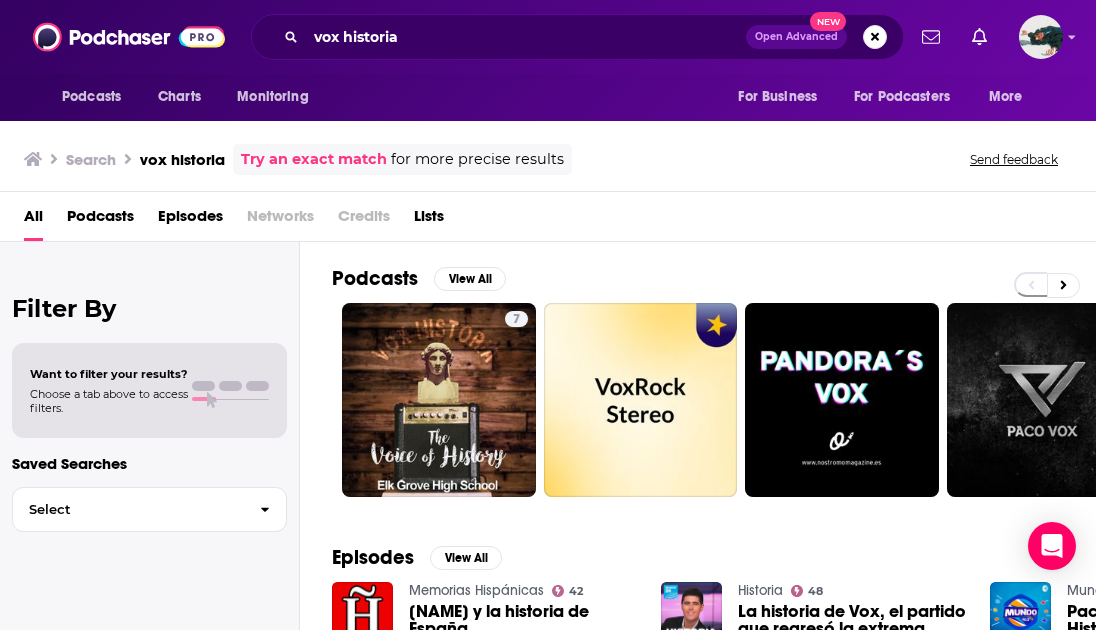 click on "Podcasts Charts Monitoring vox historia Open Advanced New For Business For Podcasters More" at bounding box center [548, 37] 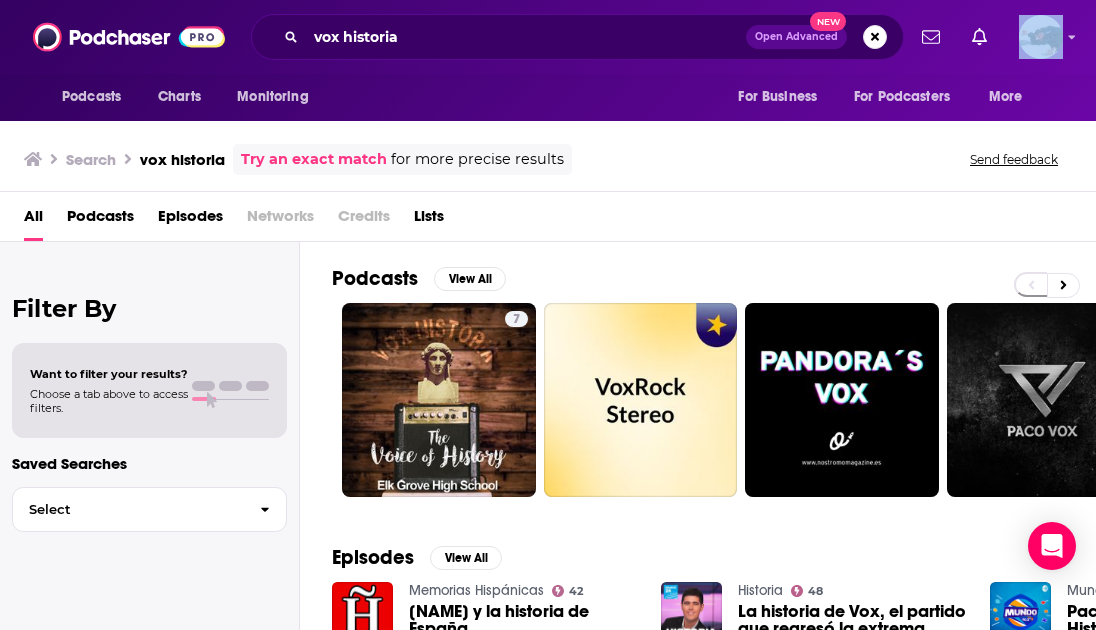 click on "Podcasts Charts Monitoring vox historia Open Advanced New For Business For Podcasters More" at bounding box center [548, 37] 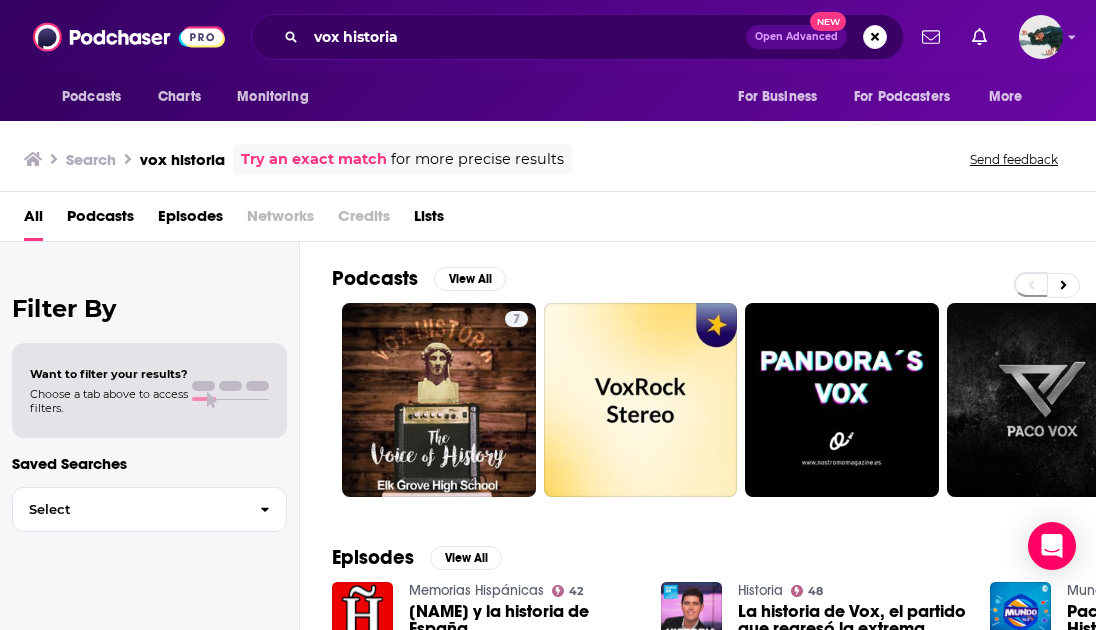 click on "Podcasts View All 7 + 11" at bounding box center [714, 381] 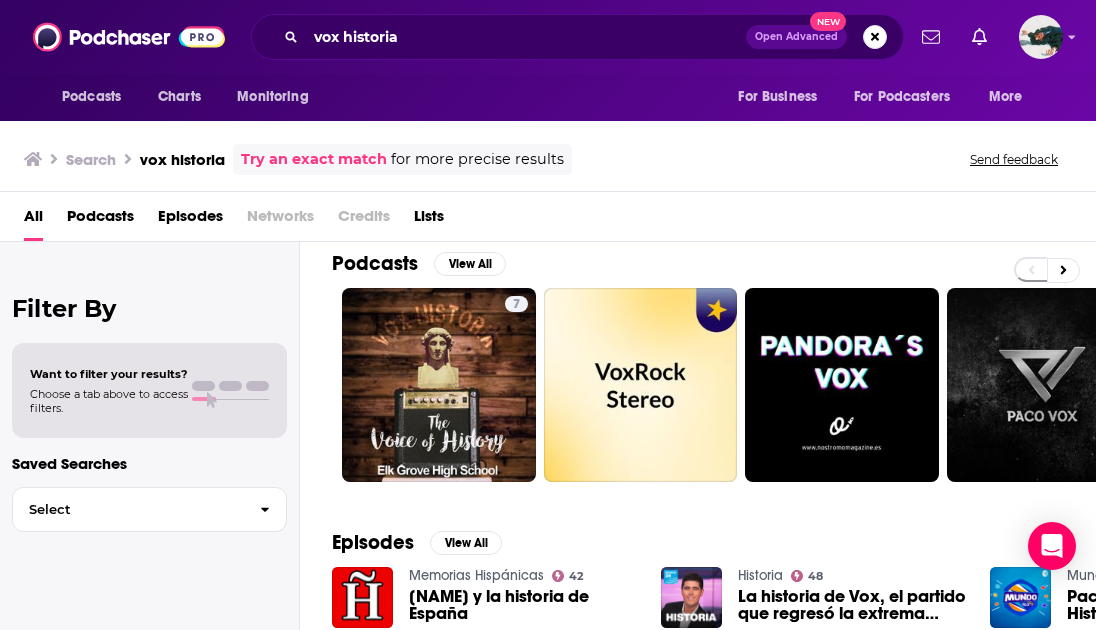 scroll, scrollTop: 0, scrollLeft: 0, axis: both 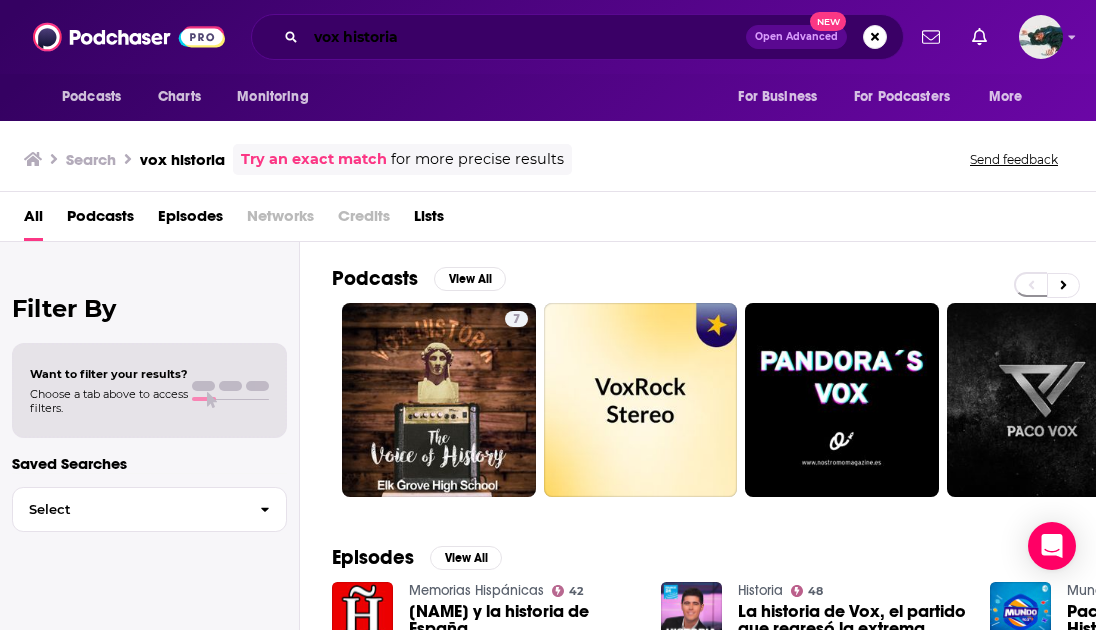 click on "vox historia" at bounding box center [526, 37] 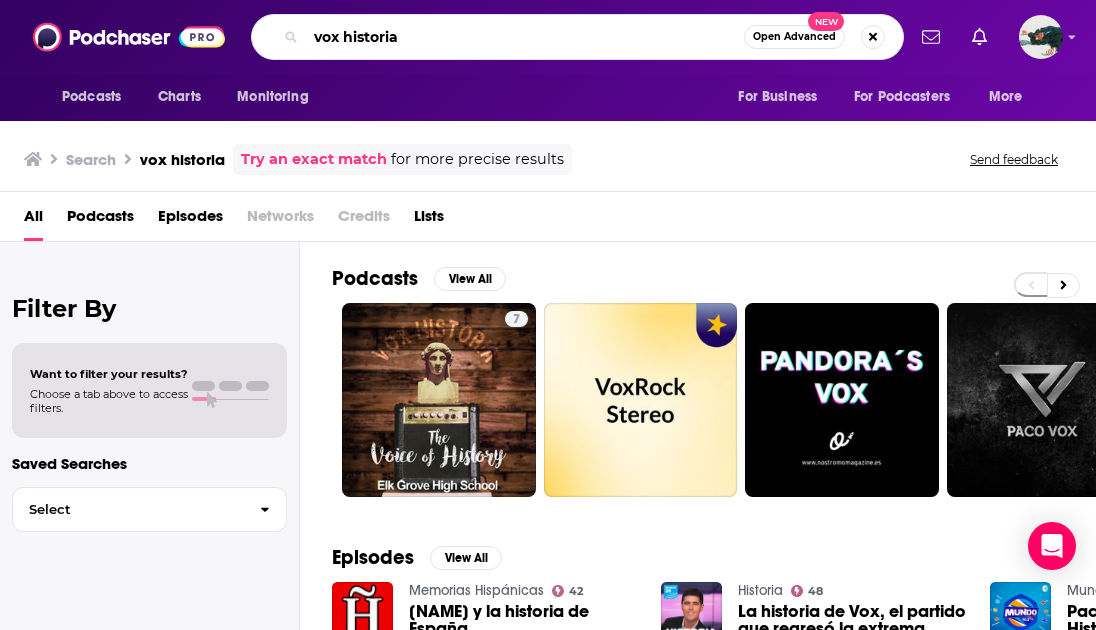 click on "vox historia" at bounding box center [525, 37] 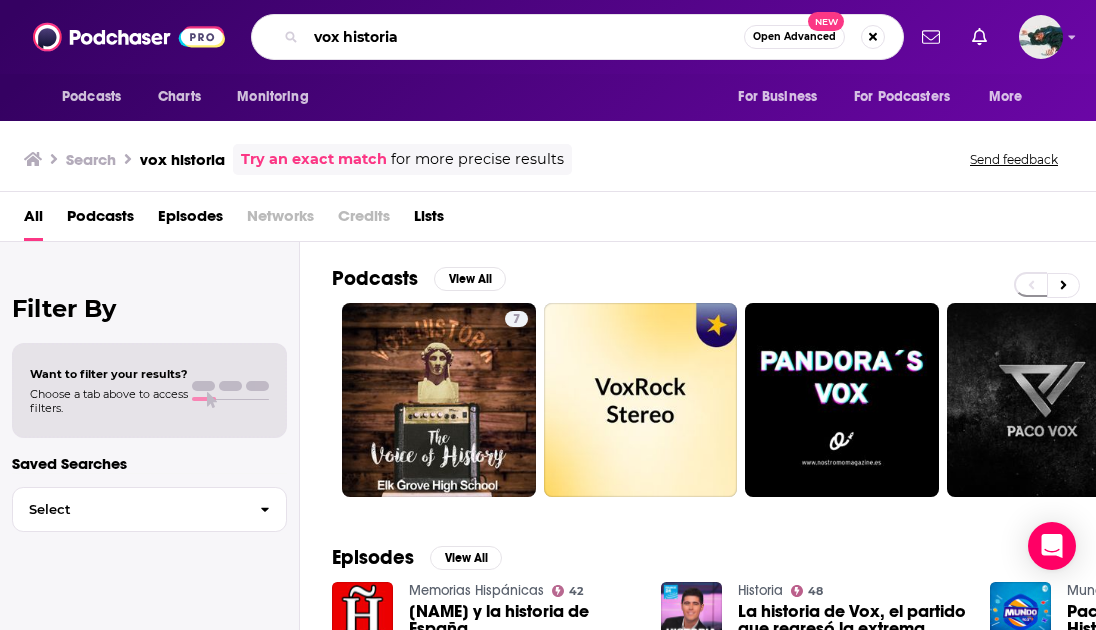 click on "vox historia" at bounding box center [525, 37] 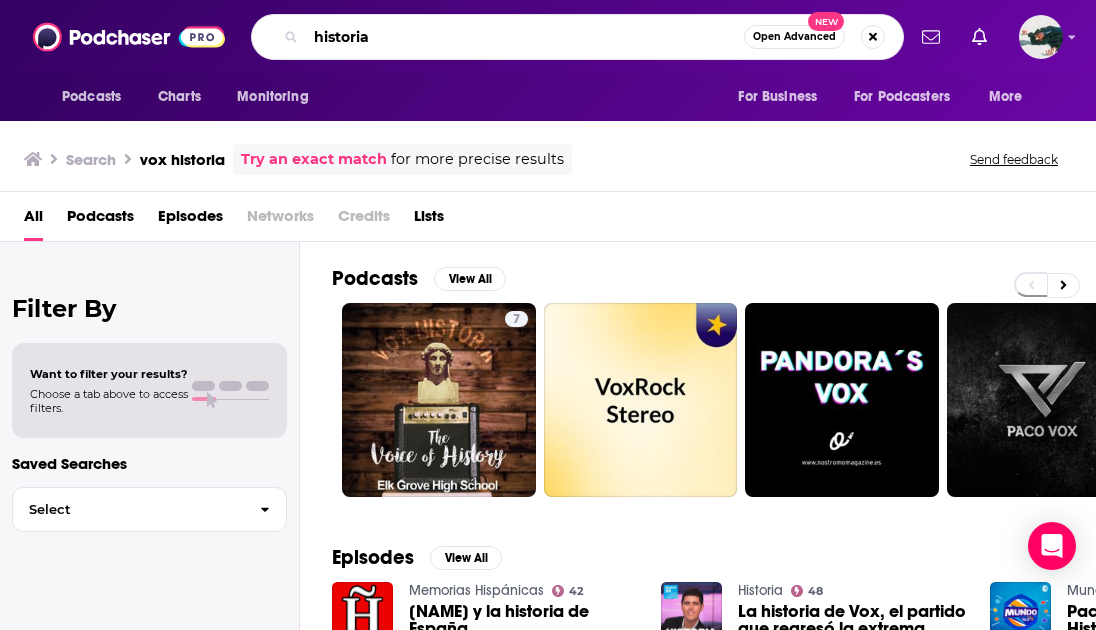 type on "historia" 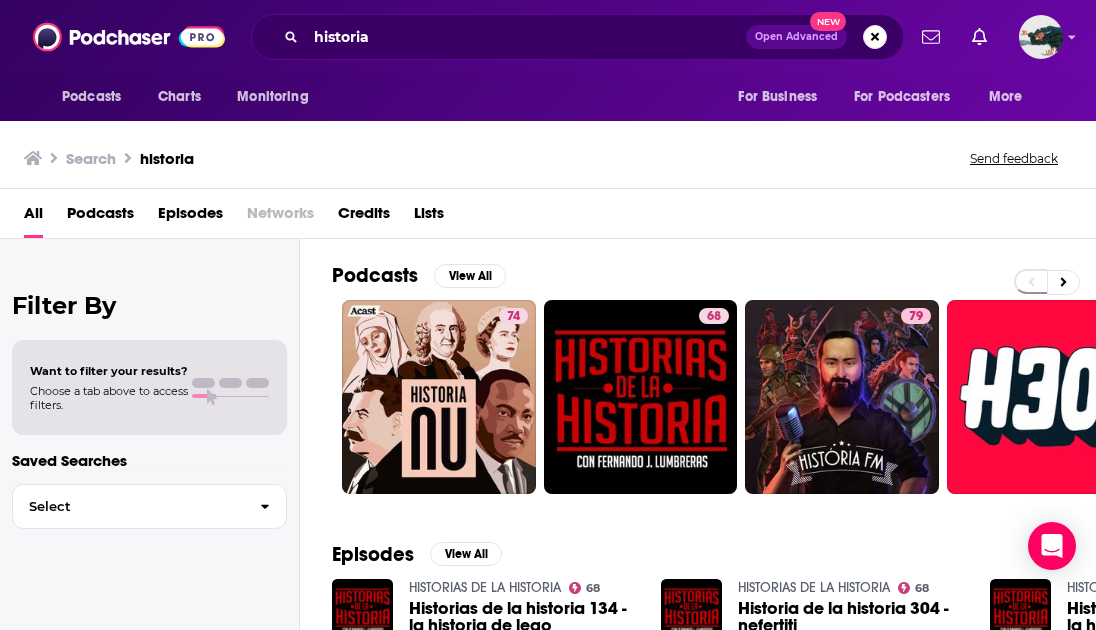 click on "Podcasts" at bounding box center (100, 217) 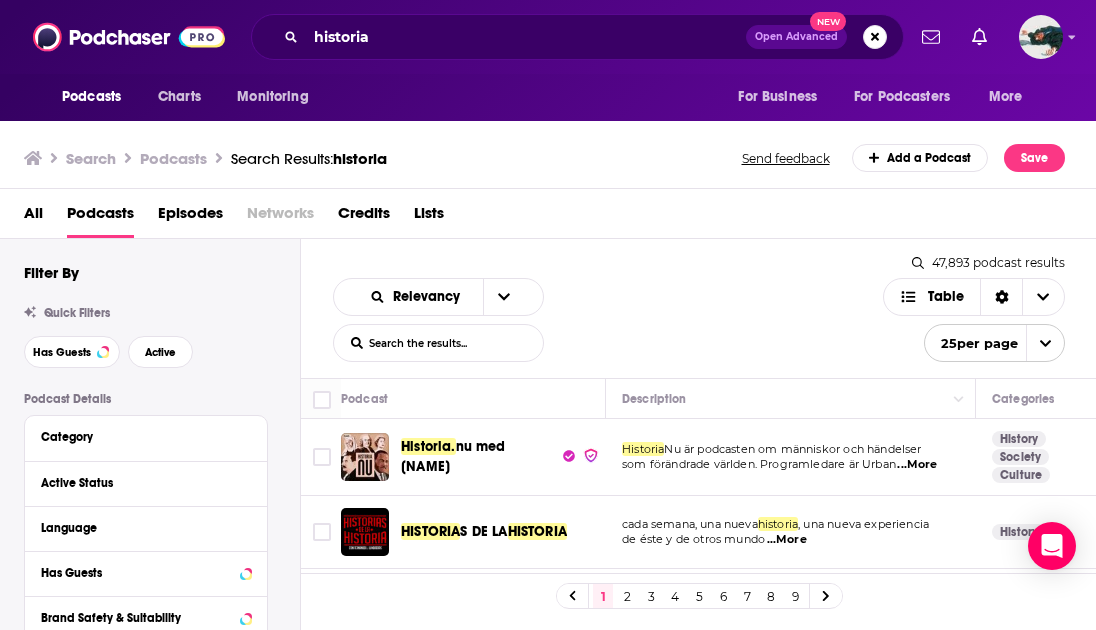 click on "All" at bounding box center [33, 217] 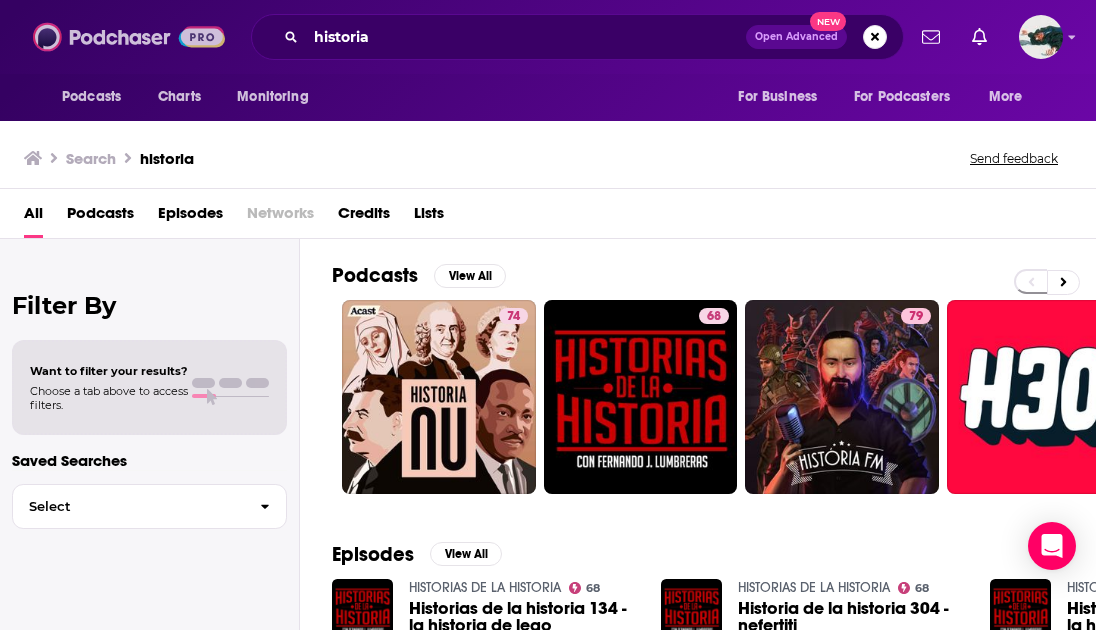 click at bounding box center (129, 37) 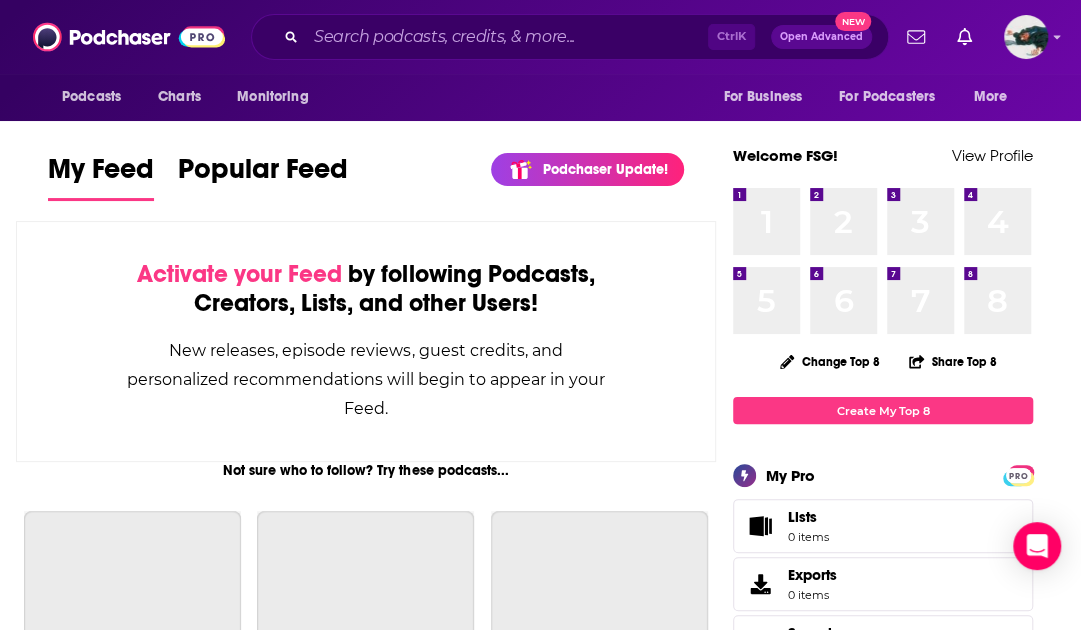 click on "Ryan Daly Host on The Fire and Water Podcast N… Follow Peter Toledo Host on Gamertag Radio Follow Danny Peña Host, Producer, and Editor on Gamertag Radio Follow Ron Stauffer Host on Calvary Chapel of Leesburg, … Follow Dave Anthony Host and Guest Host on The Fox News Rundown Follow Ricky Mulvey Host, Producer, and Guest on Motley Fool Money Follow Laurent Ruquier Host on Les Grosses Têtes Follow Evan Roberts Host on Evan & Tiki and The Evan Roberts Podcast Follow Samantha Hawley Host on ABC News Daily Follow John Consignado Host, Producer, and Editor on The Dumb, Found Dead and Kaba Follow Aaron Bush Follow" at bounding box center (366, 1883) 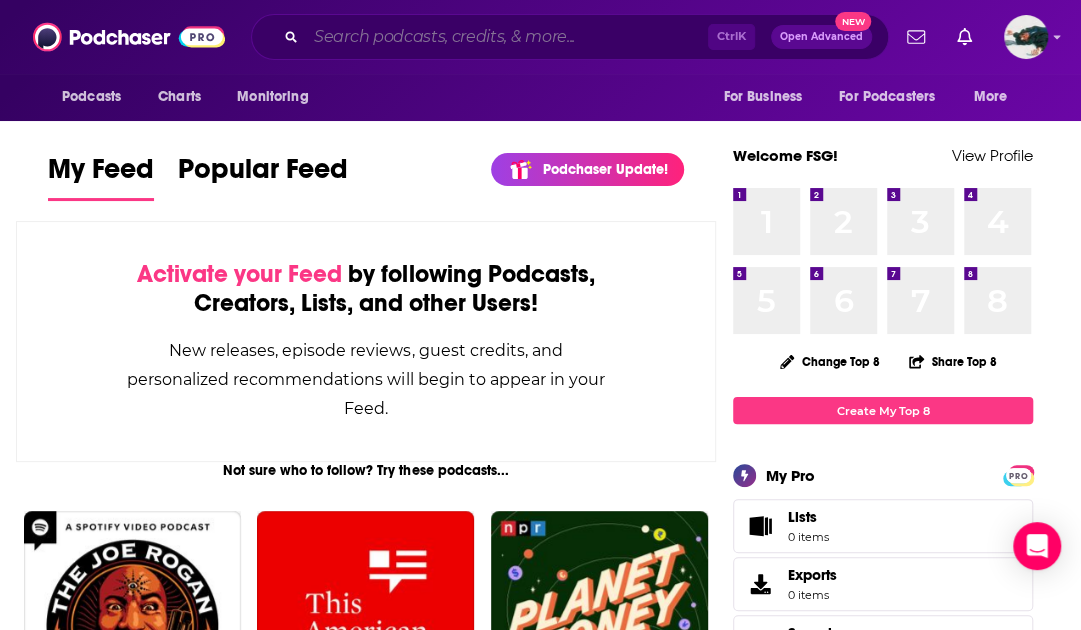 click at bounding box center (507, 37) 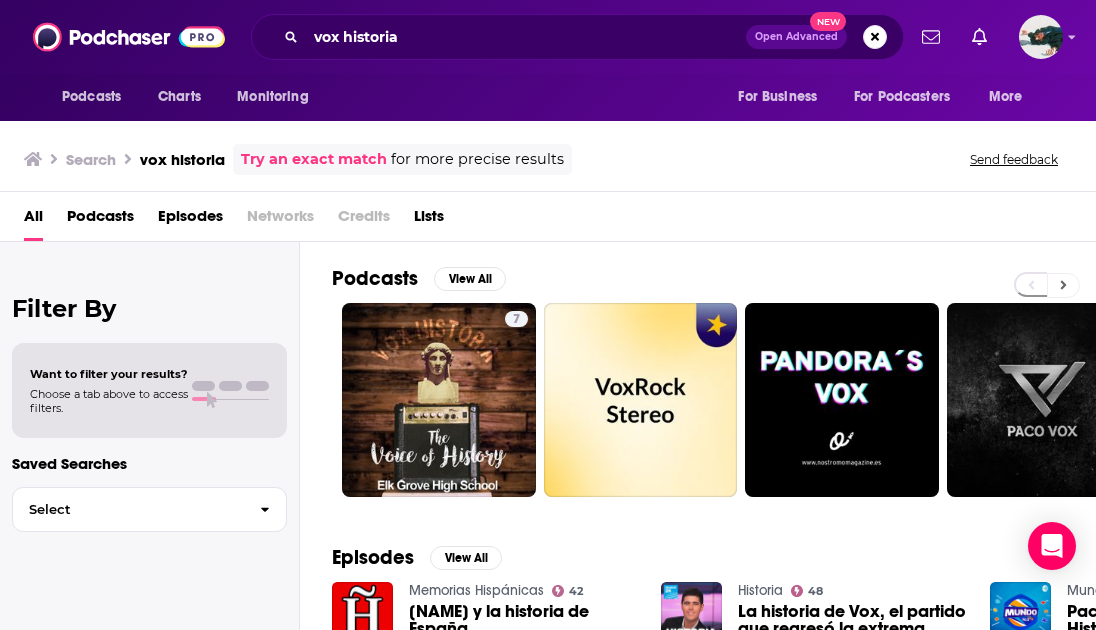 click at bounding box center [1063, 285] 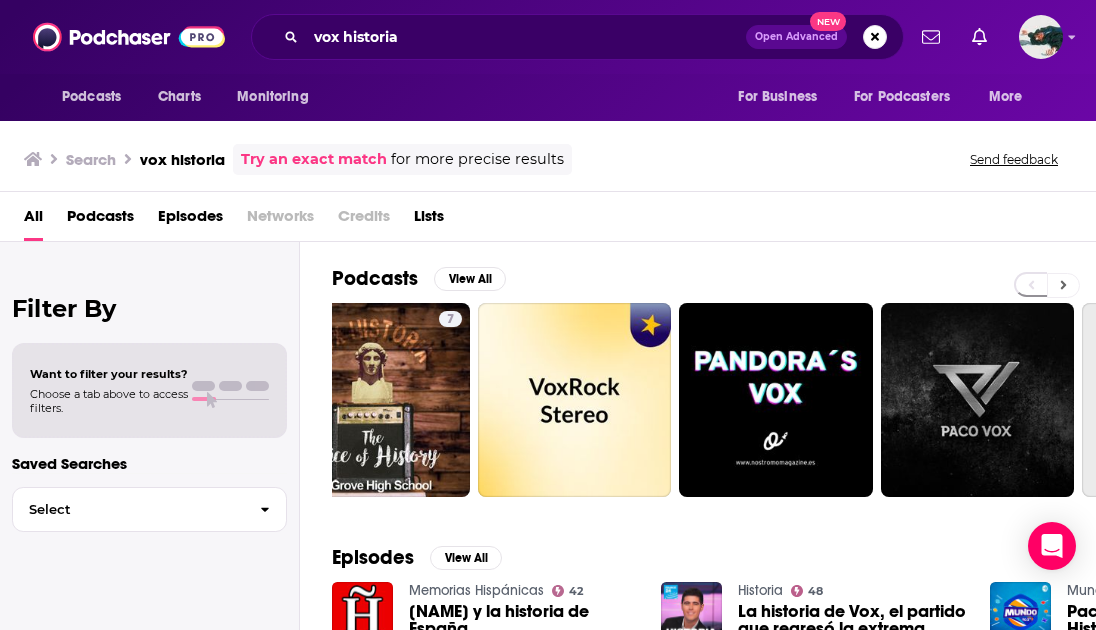 click at bounding box center (1063, 285) 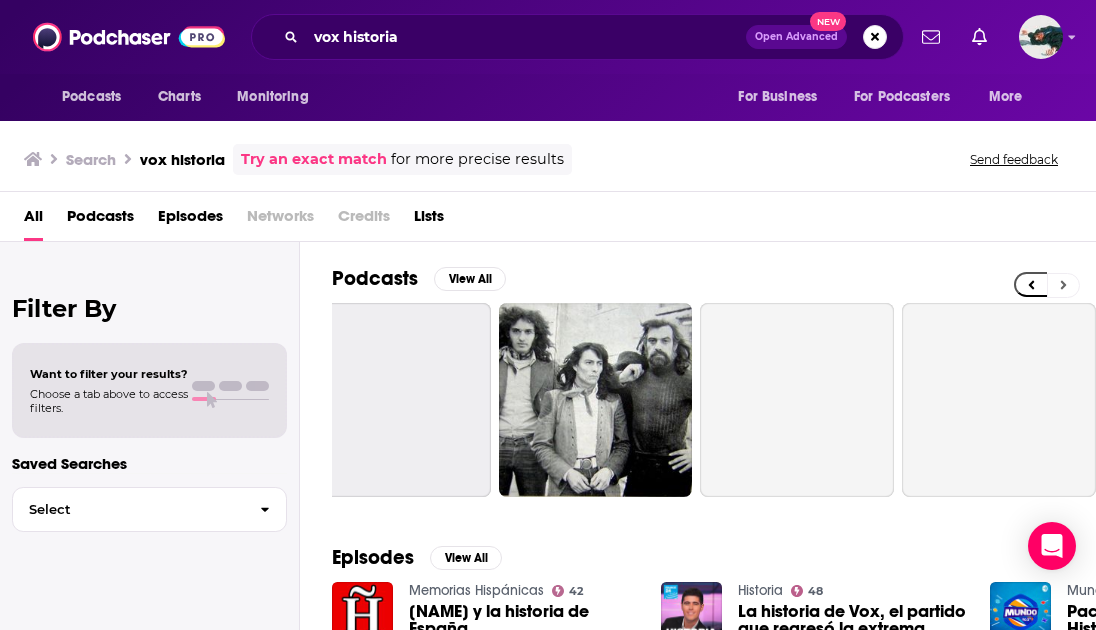 scroll, scrollTop: 0, scrollLeft: 852, axis: horizontal 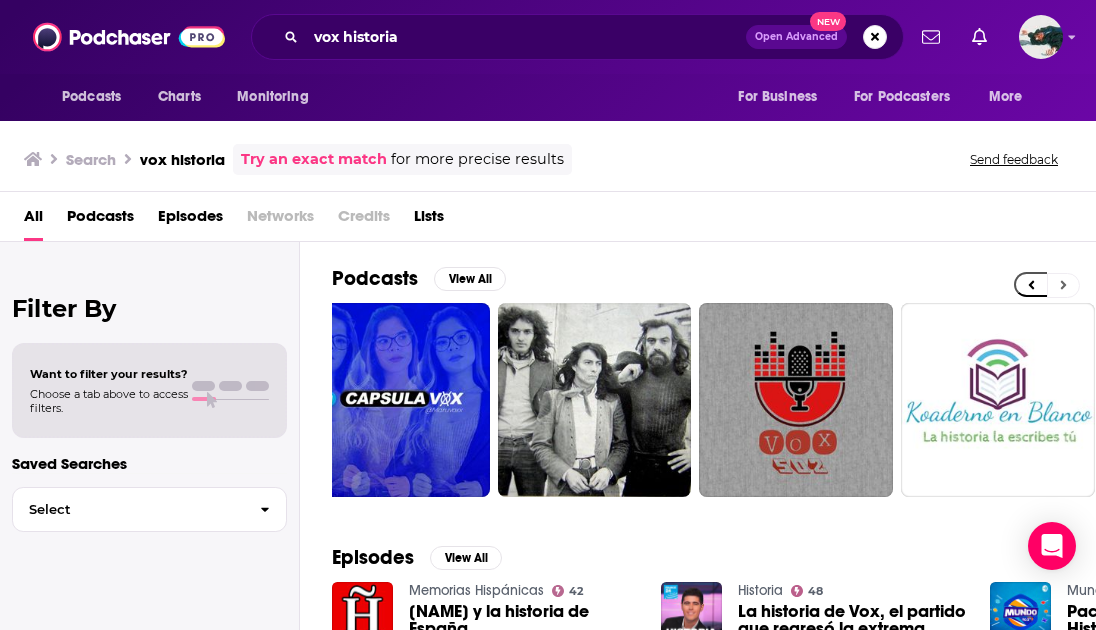 click at bounding box center (1063, 285) 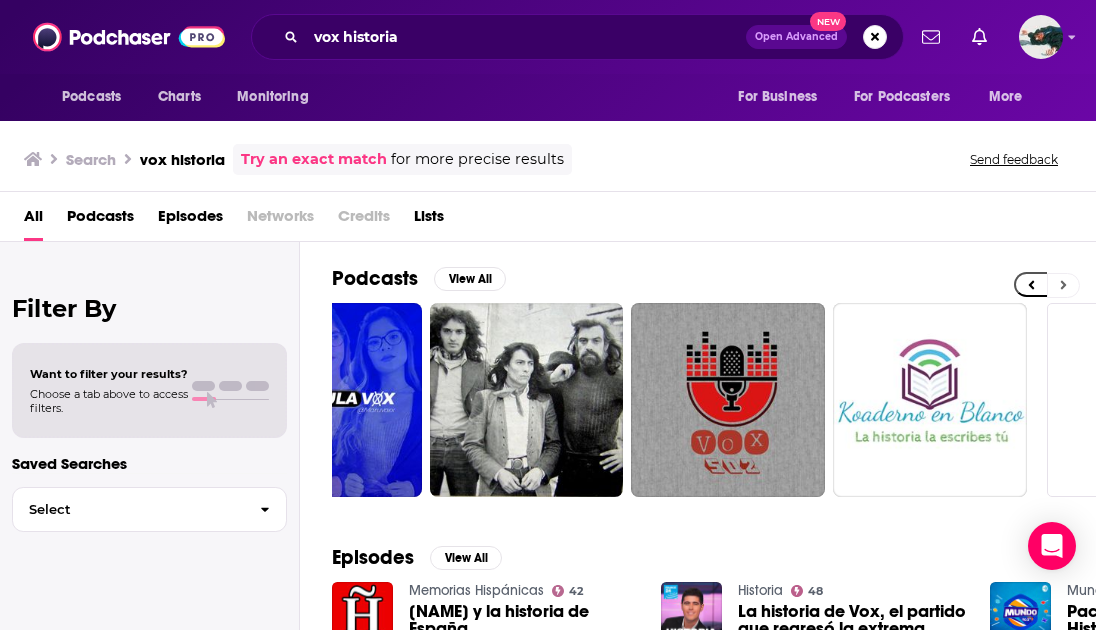 click at bounding box center [1063, 285] 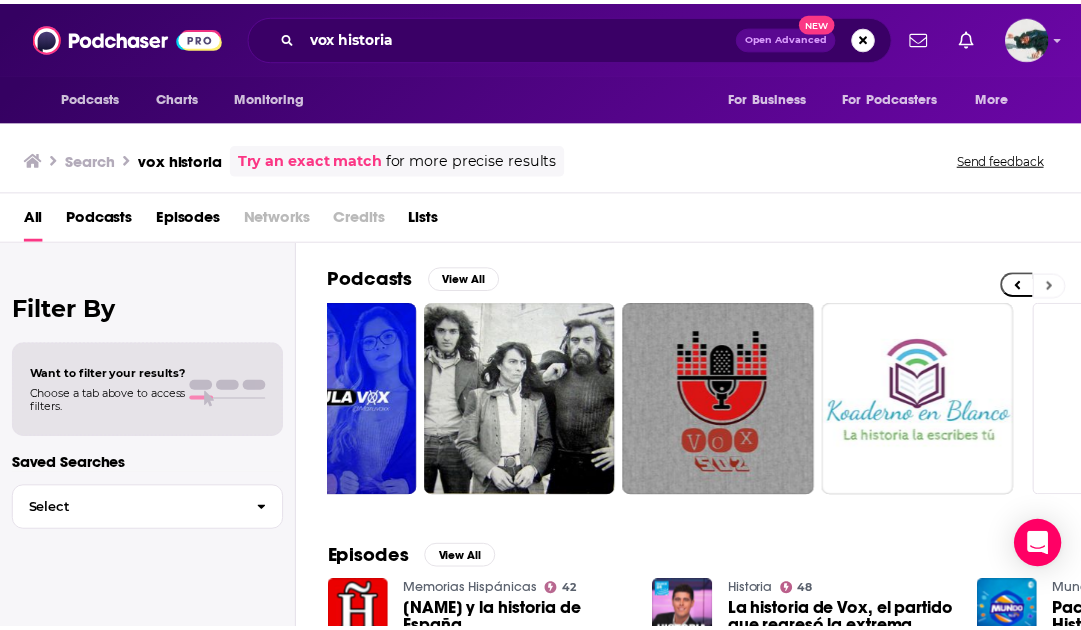 scroll, scrollTop: 0, scrollLeft: 1072, axis: horizontal 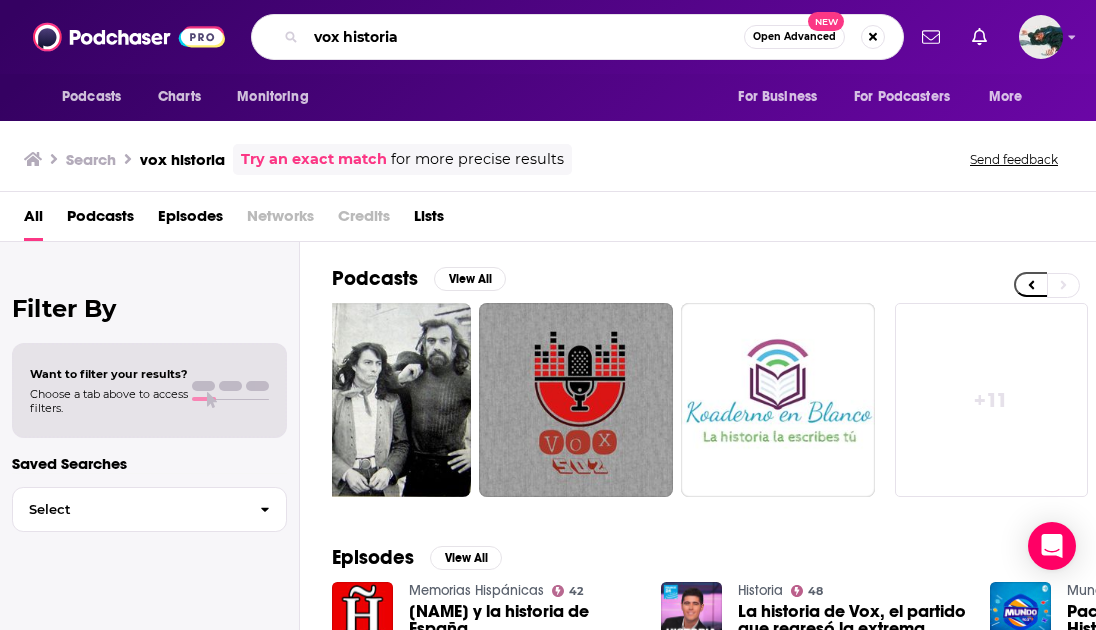 click on "vox historia" at bounding box center (525, 37) 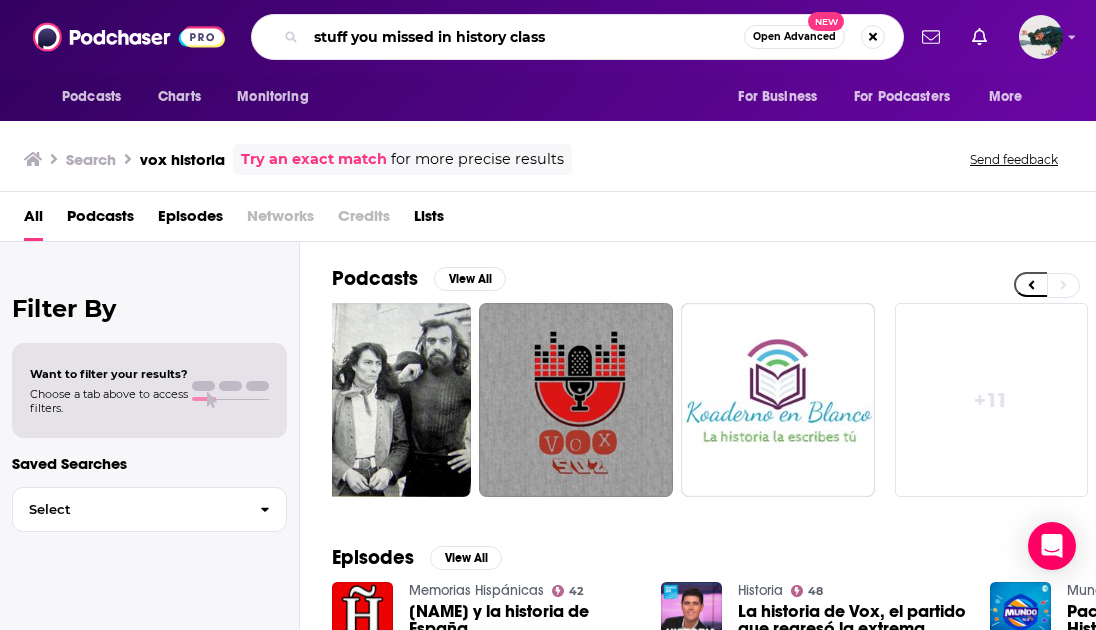 type on "stuff you missed in history class" 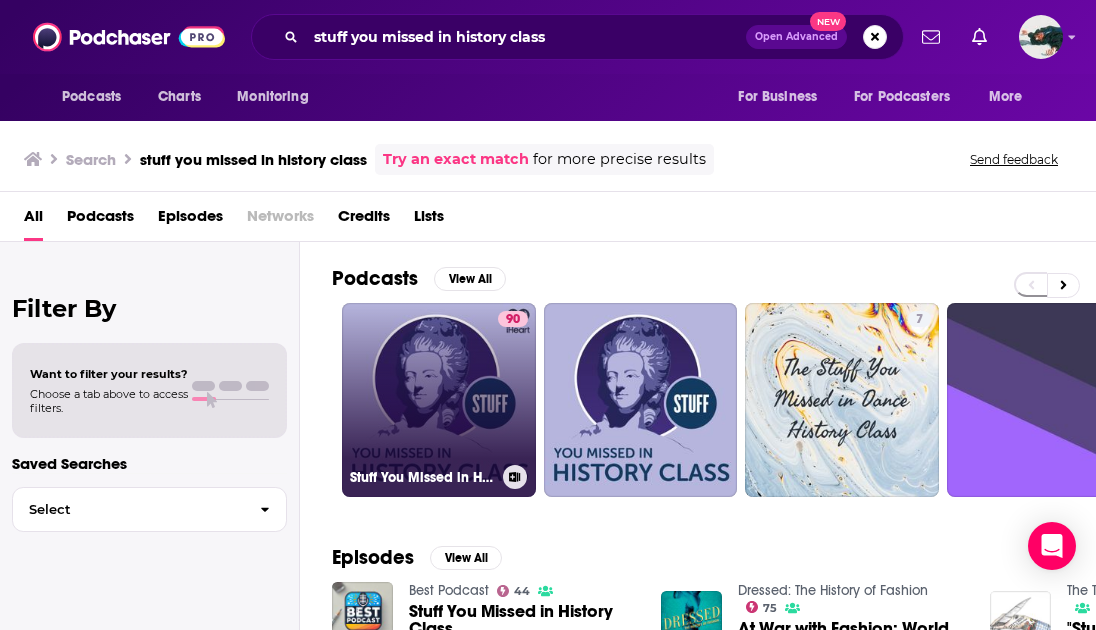 click on "[NUMBER] Stuff You Missed in History Class" at bounding box center (439, 400) 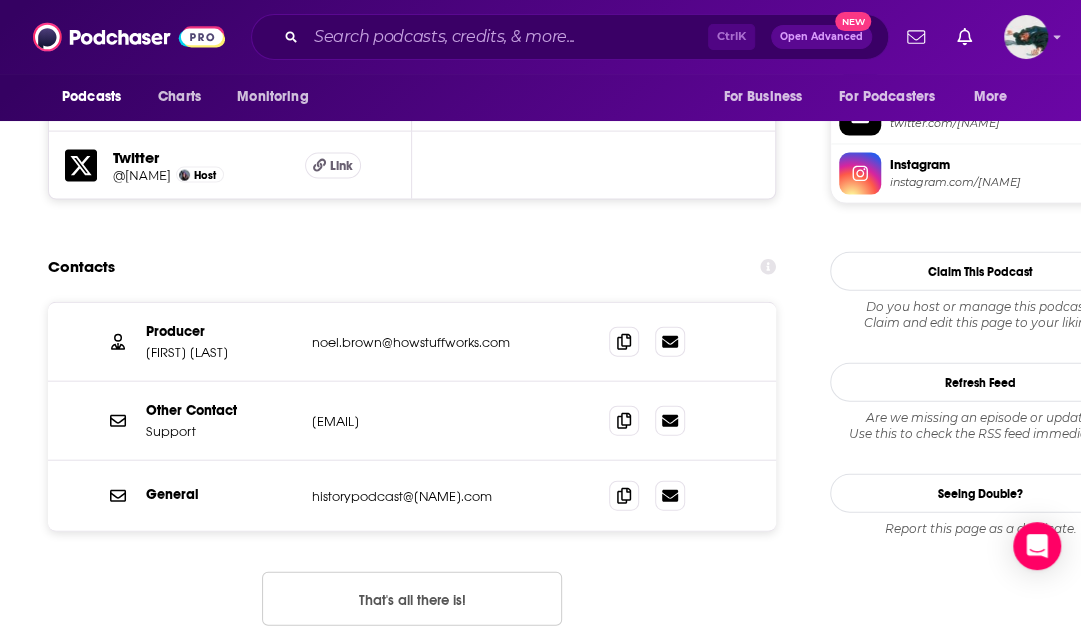scroll, scrollTop: 1799, scrollLeft: 0, axis: vertical 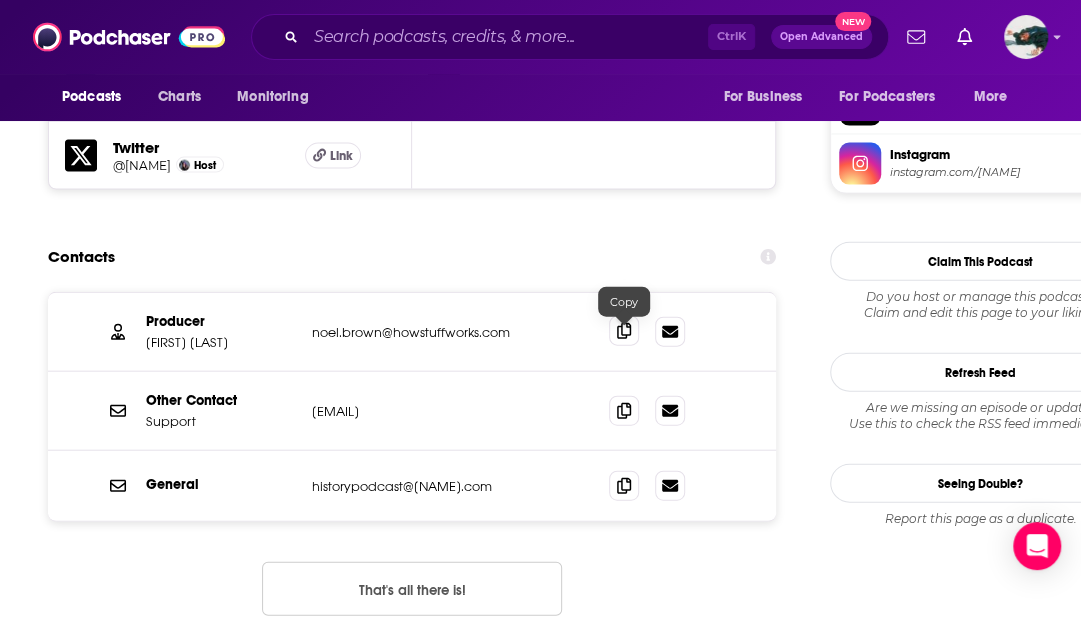 click 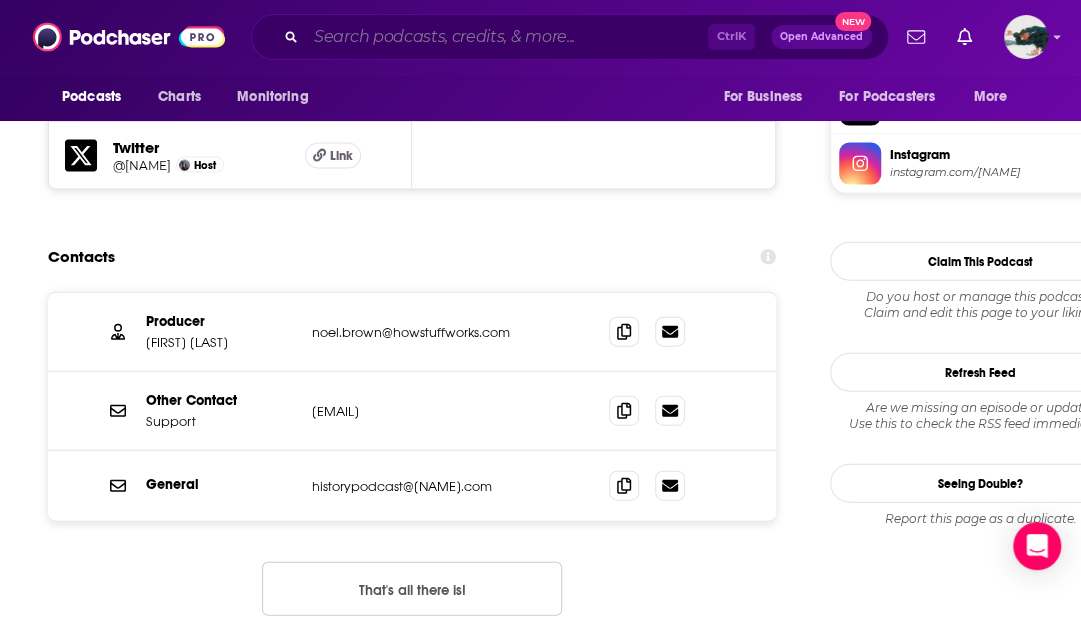 click at bounding box center [507, 37] 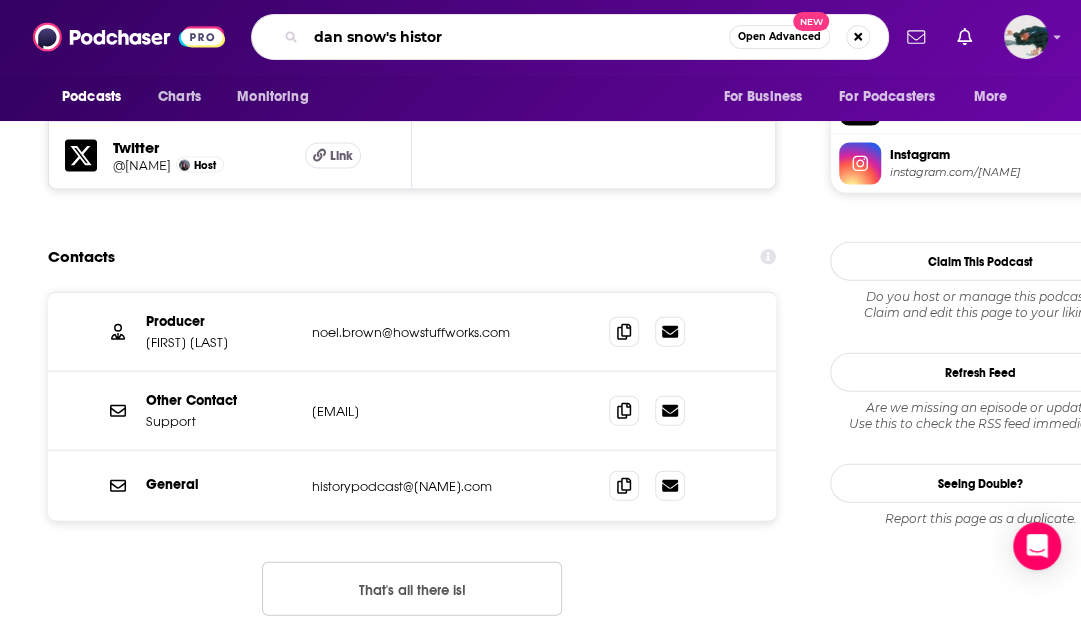 type on "dan snow's history" 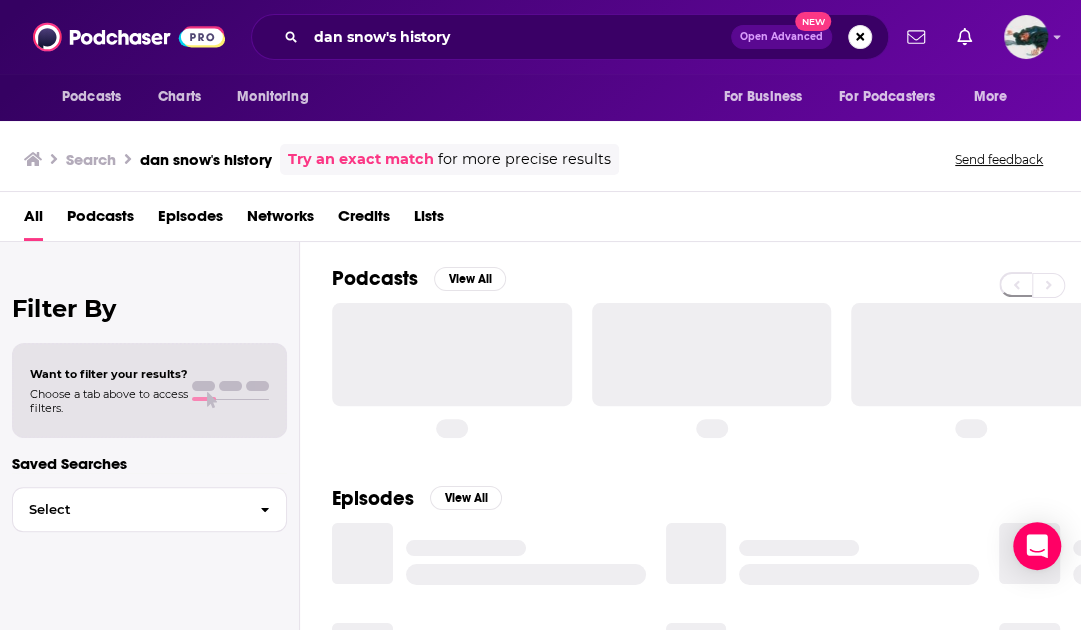 scroll, scrollTop: 0, scrollLeft: 0, axis: both 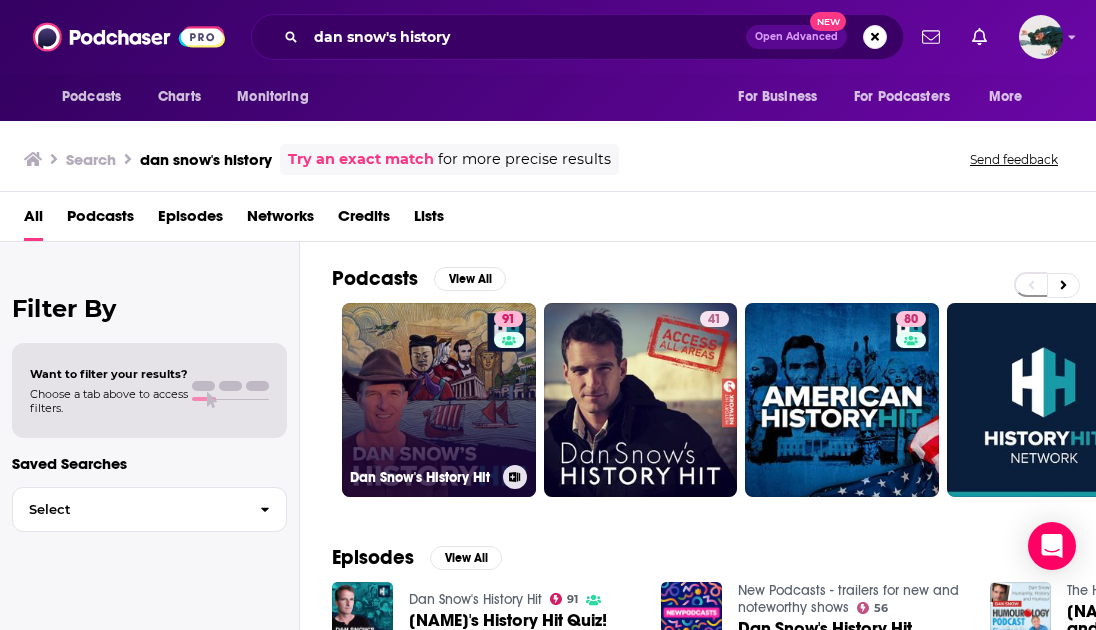 click on "[NUMBER] [NAME]'s History Hit" at bounding box center [439, 400] 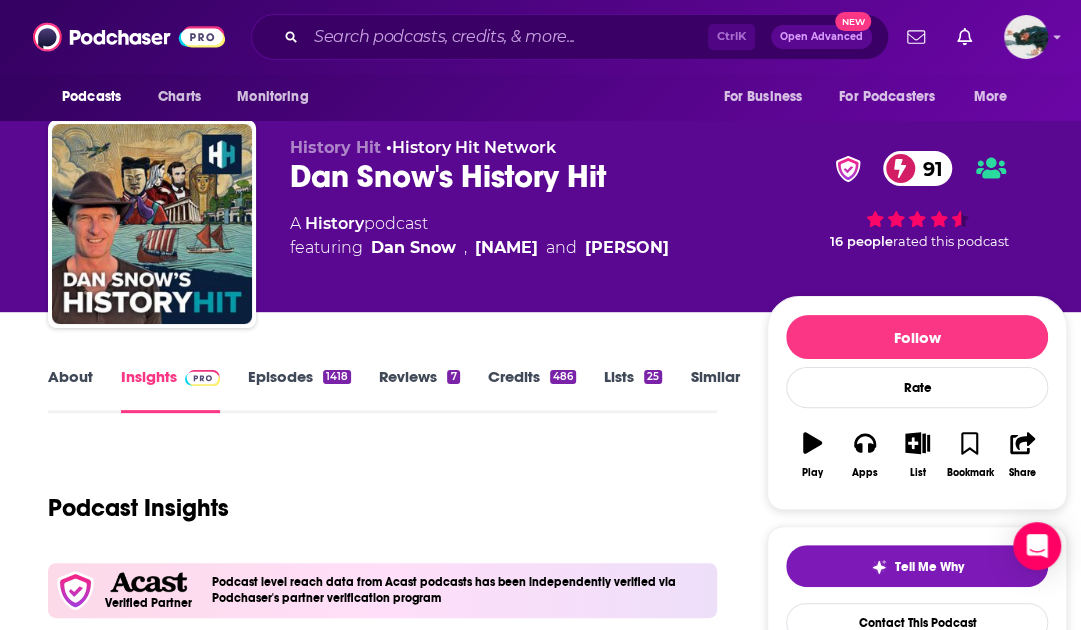 scroll, scrollTop: 0, scrollLeft: 0, axis: both 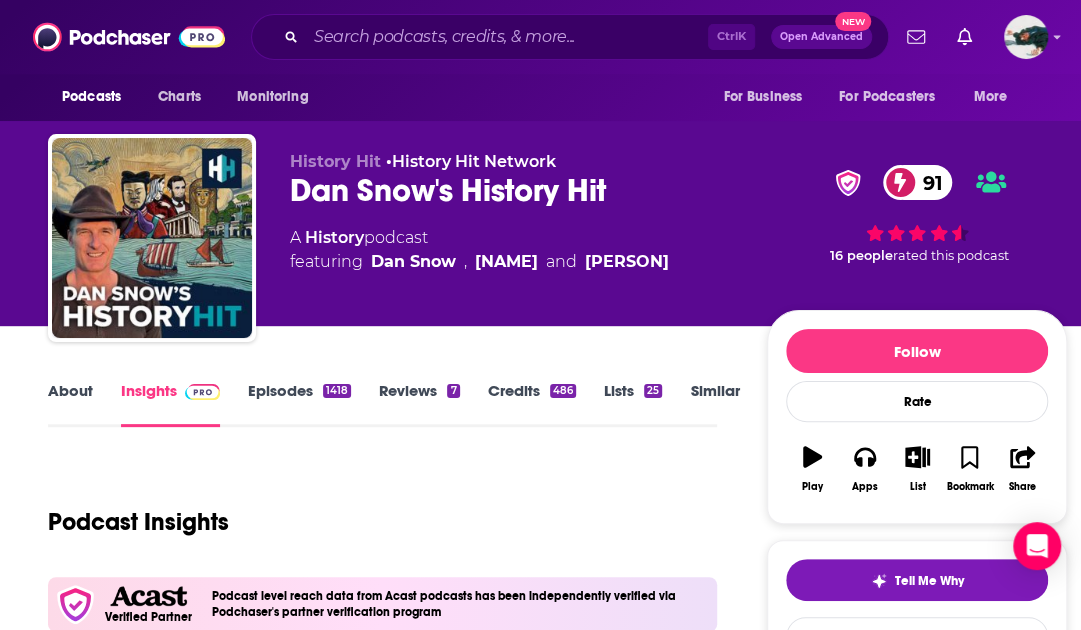 click on "About" at bounding box center (70, 404) 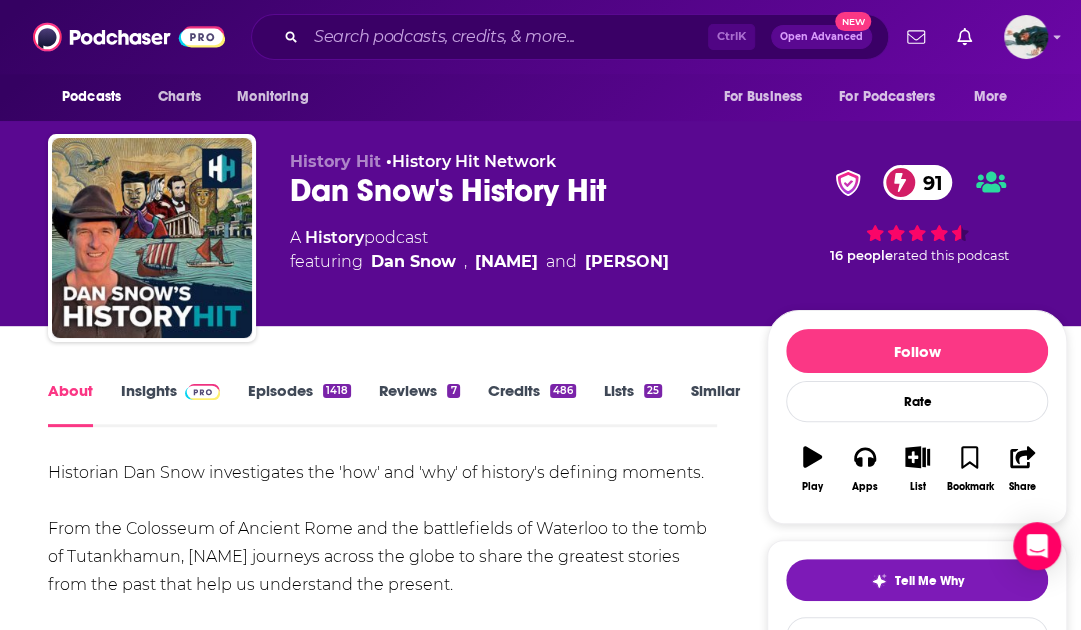 click on "Insights" at bounding box center [170, 404] 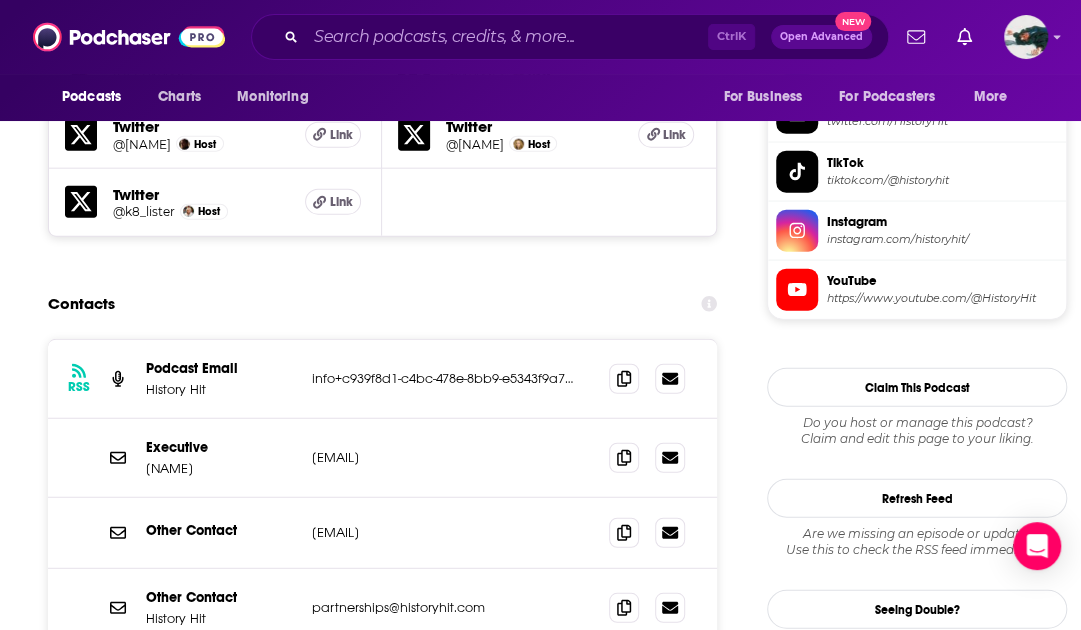 scroll, scrollTop: 2022, scrollLeft: 0, axis: vertical 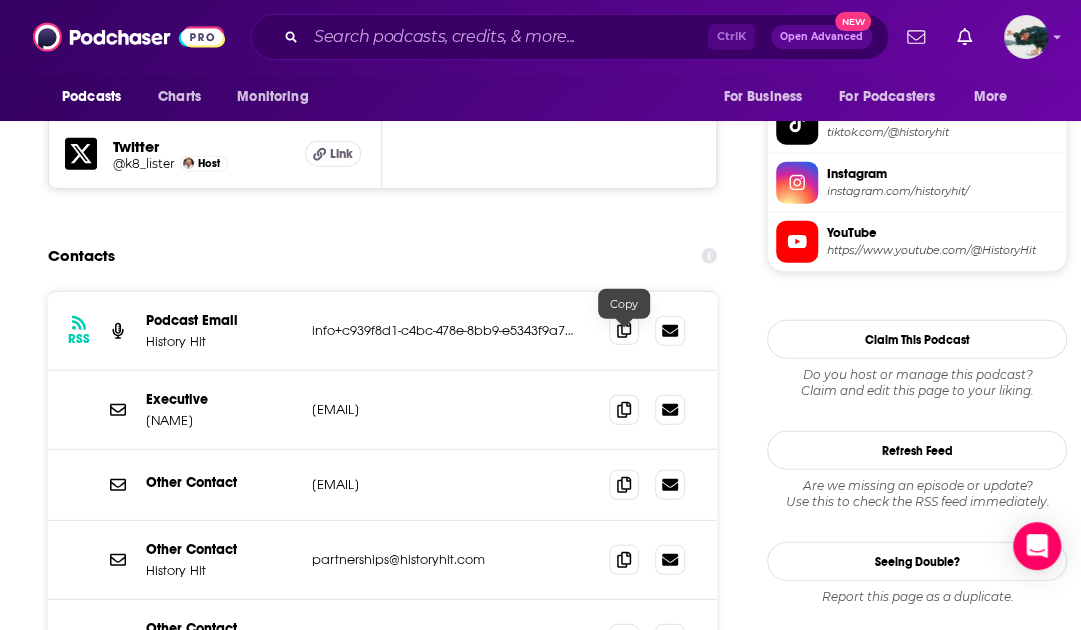 click 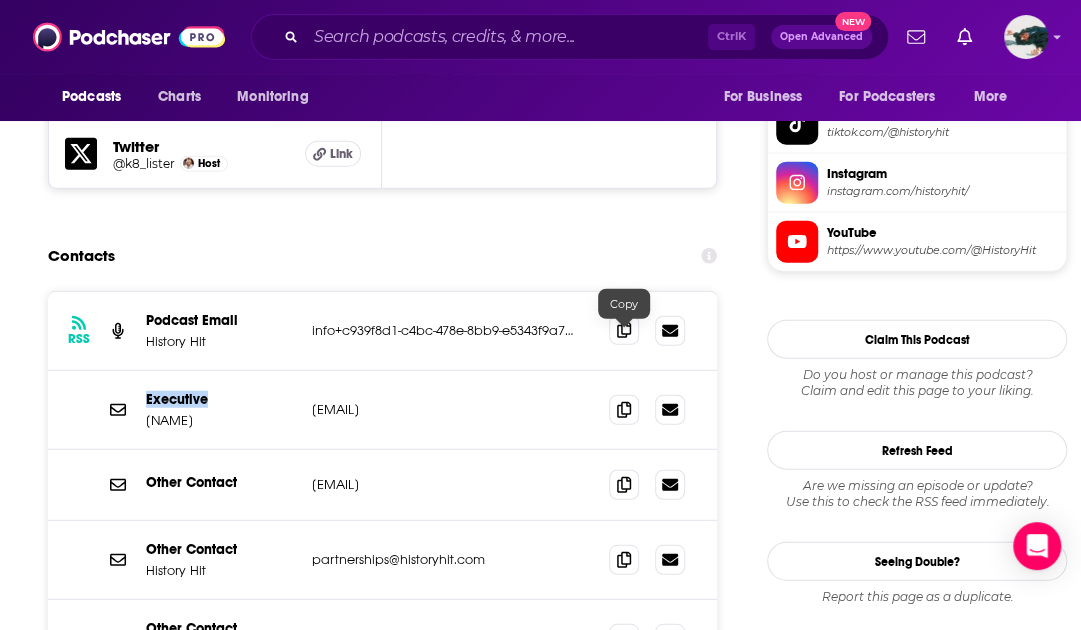 click 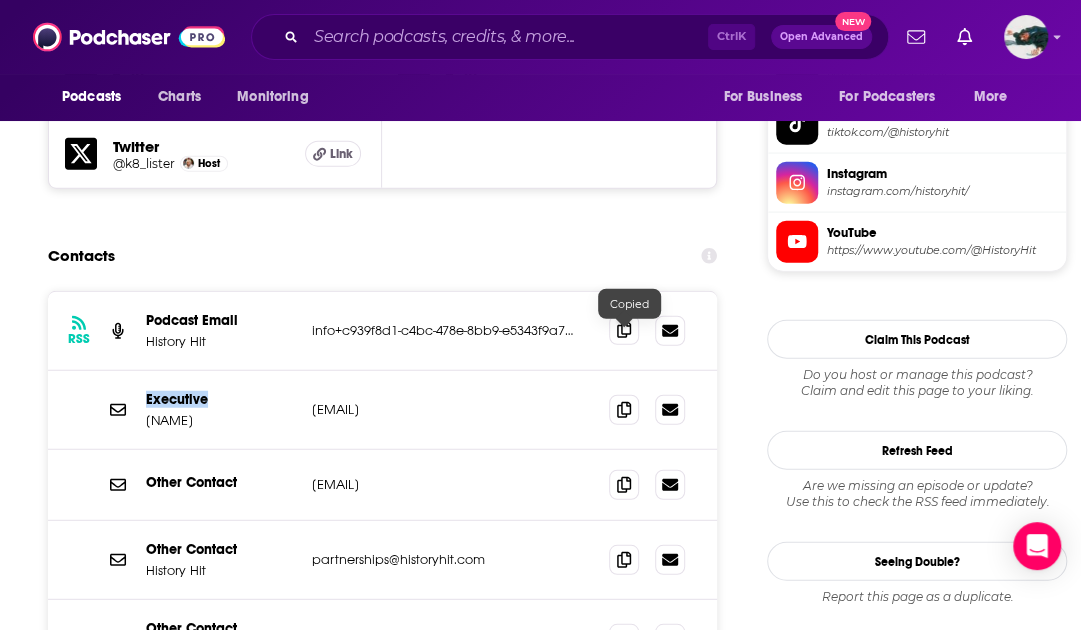 click 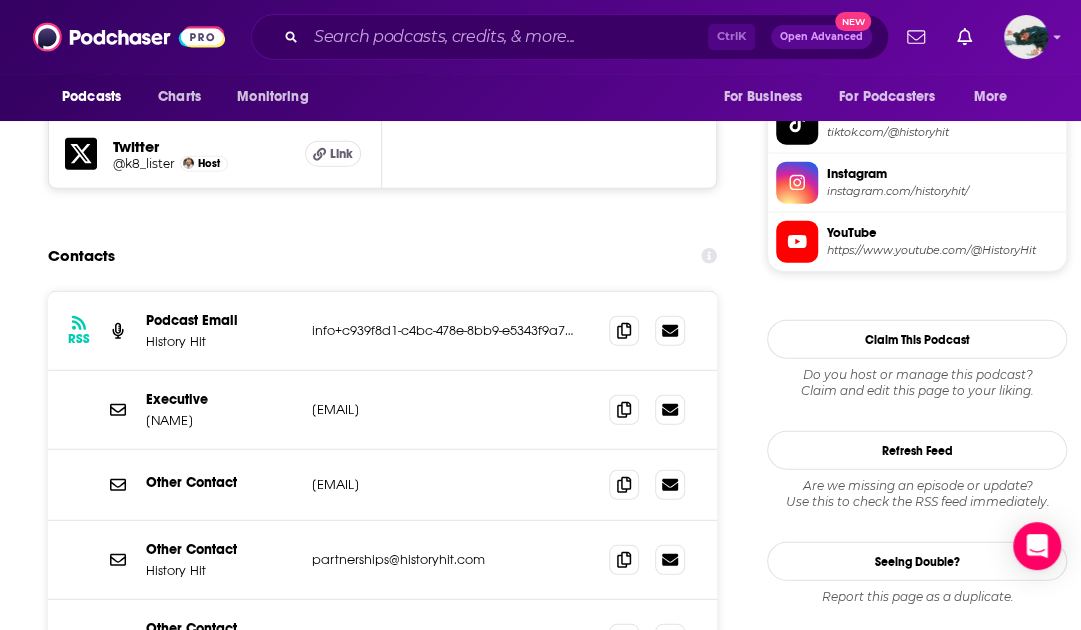 click on "Other Contact History Hit partnerships@historyhit.com partnerships@historyhit.com" at bounding box center [382, 560] 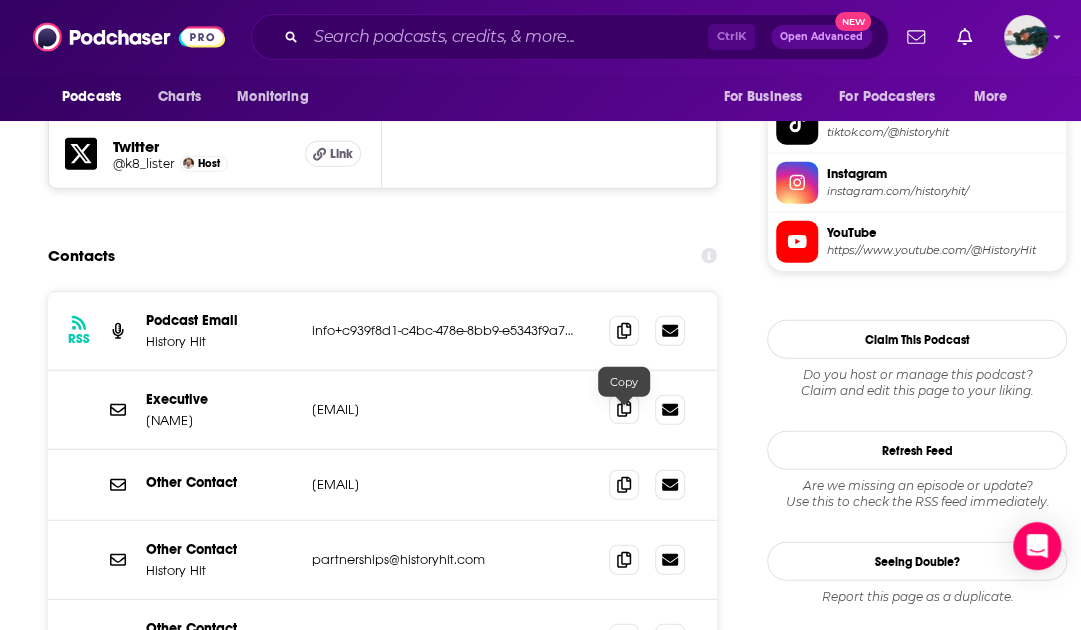 click 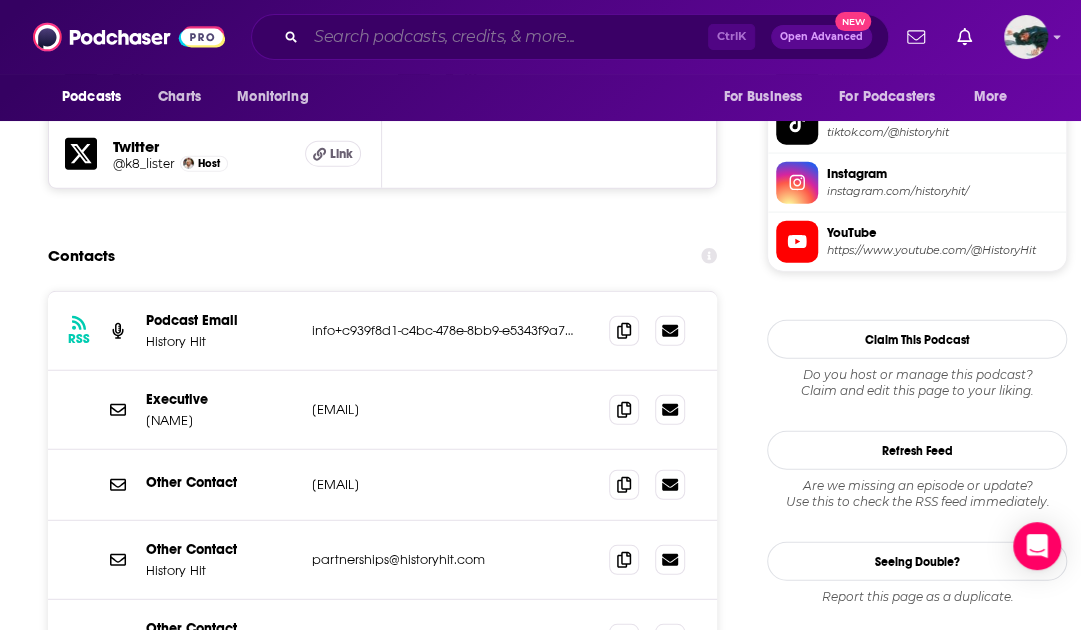 click at bounding box center (507, 37) 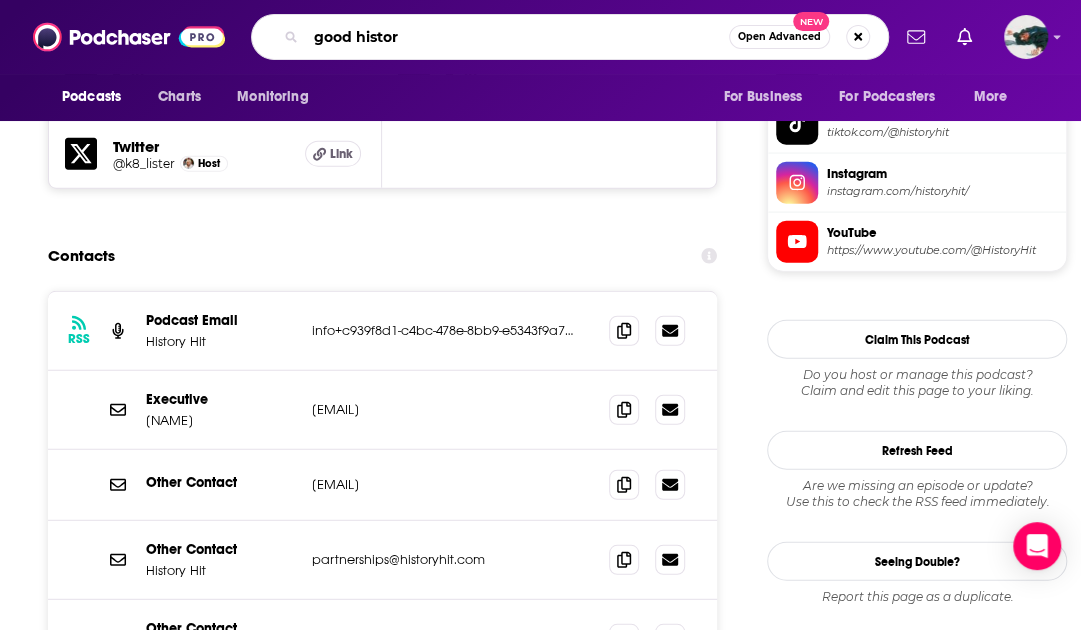 type on "good history" 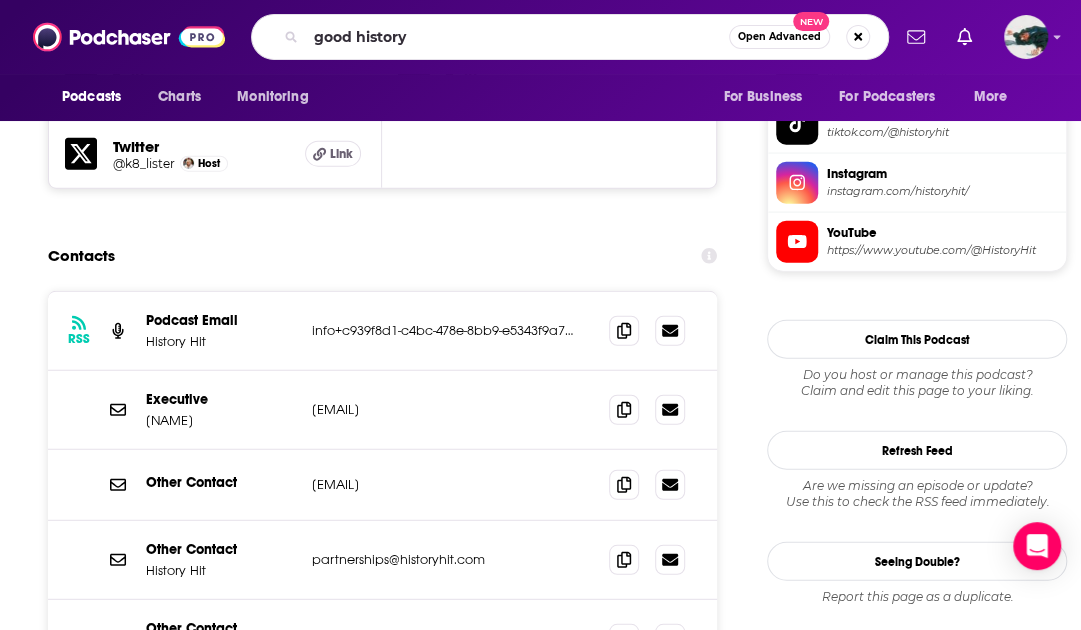scroll, scrollTop: 0, scrollLeft: 0, axis: both 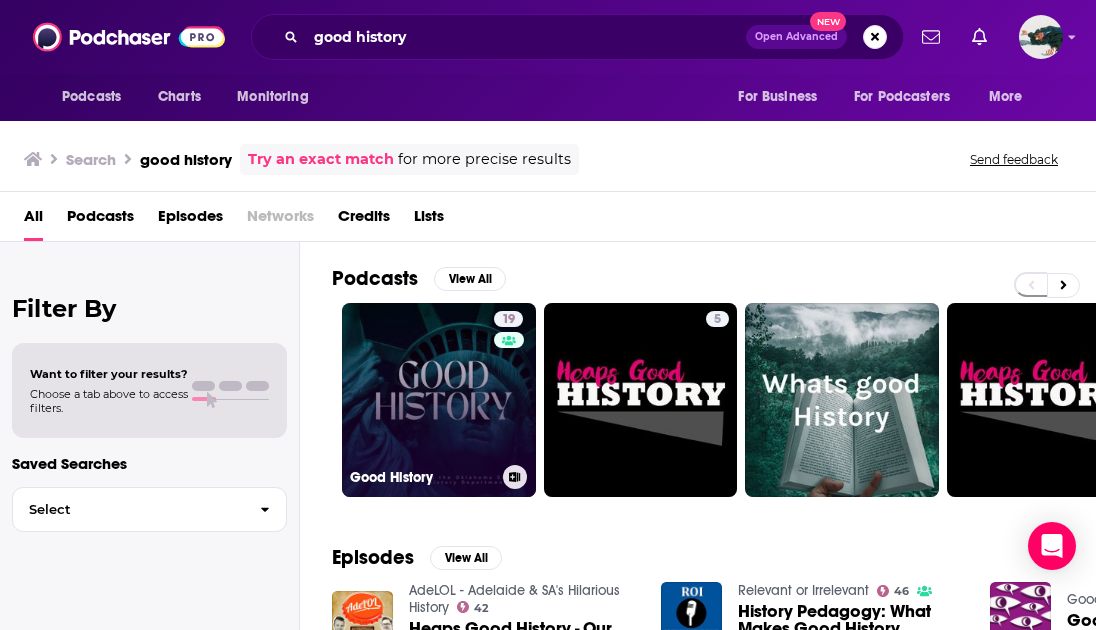 click on "19 Good History" at bounding box center (439, 400) 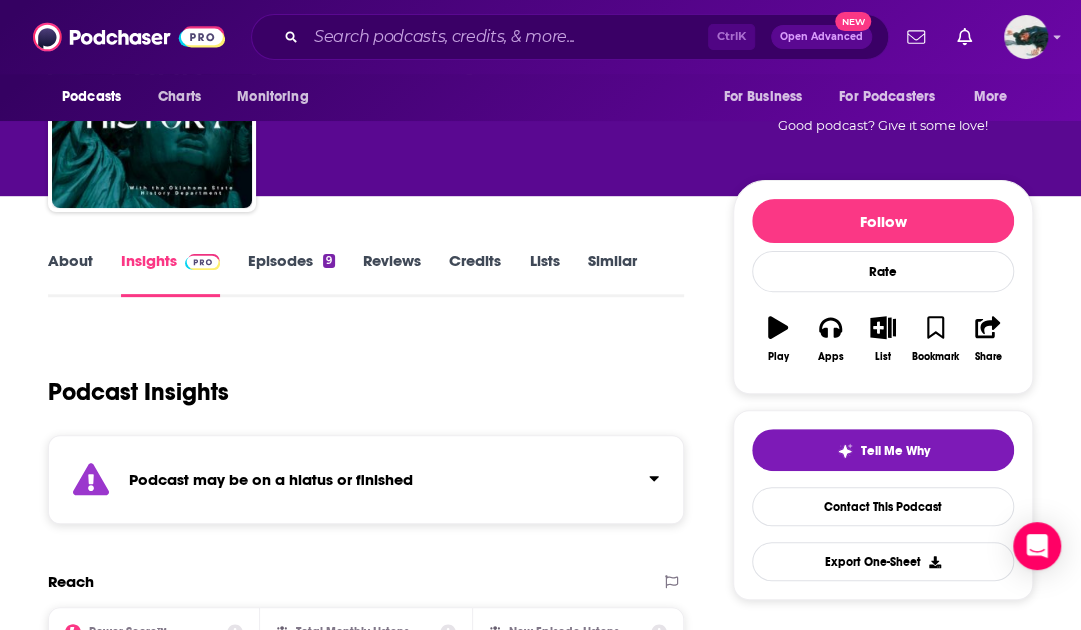 scroll, scrollTop: 0, scrollLeft: 0, axis: both 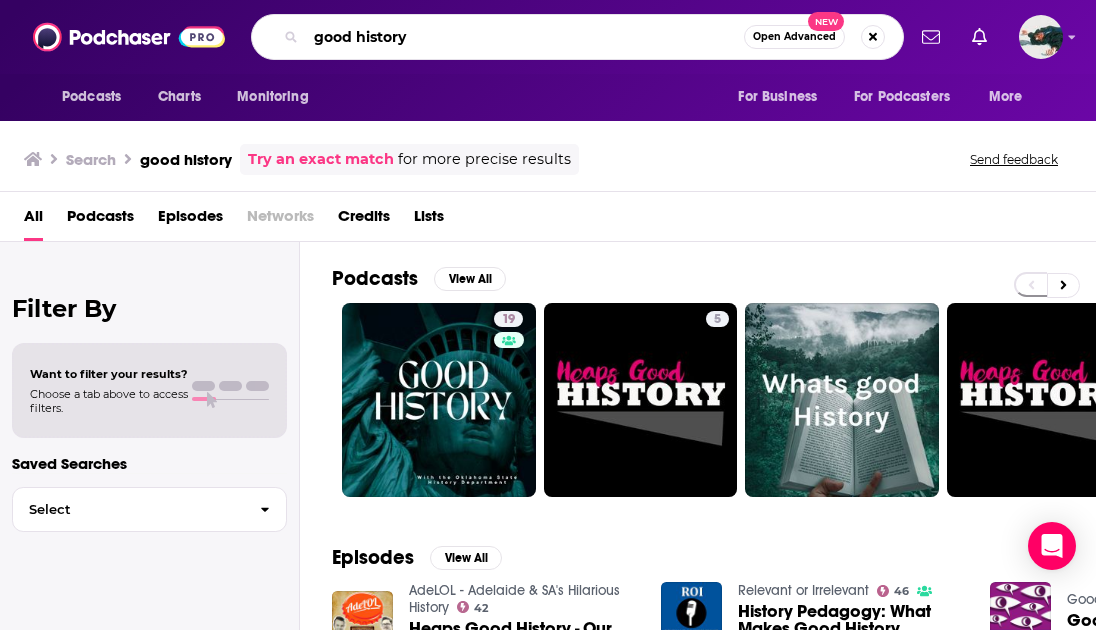 click on "good history" at bounding box center [525, 37] 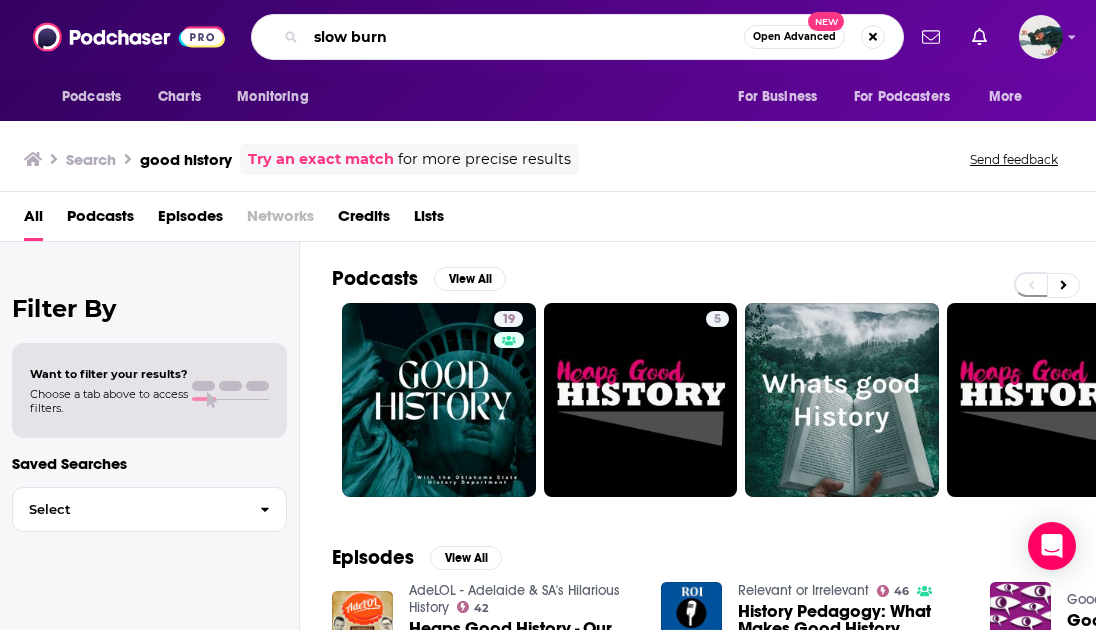 type on "slow burn" 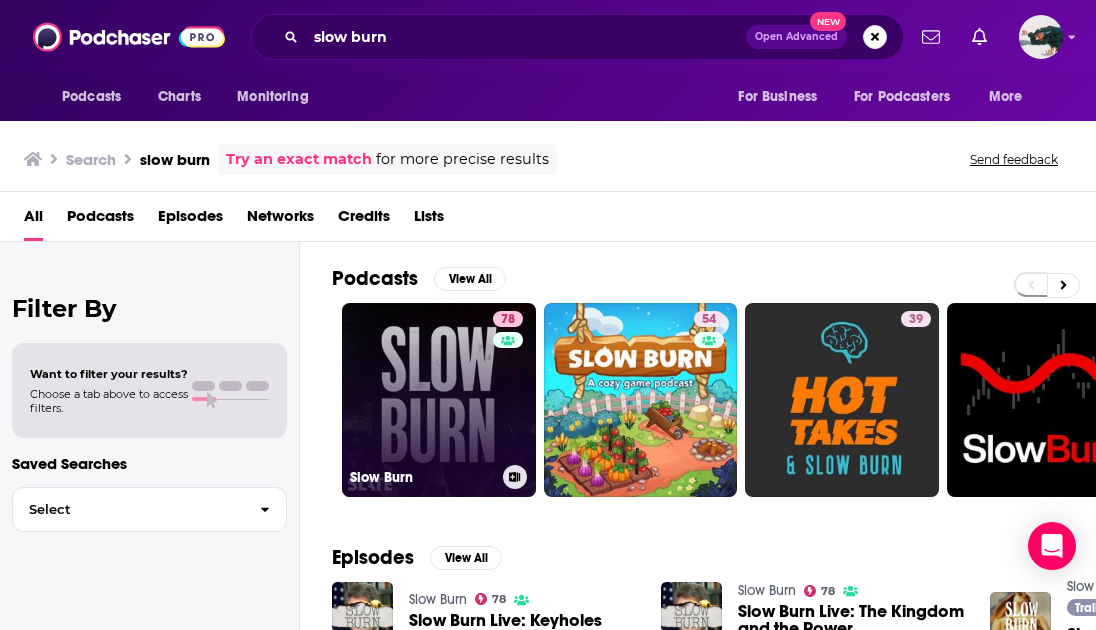 click on "78 Slow Burn" at bounding box center [439, 400] 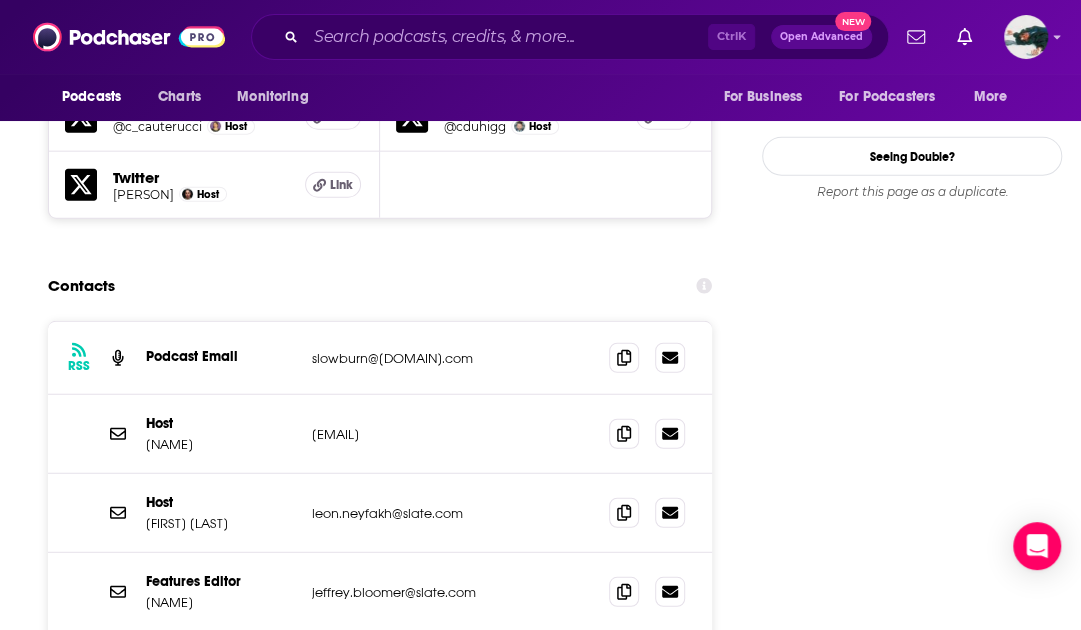 scroll, scrollTop: 2018, scrollLeft: 0, axis: vertical 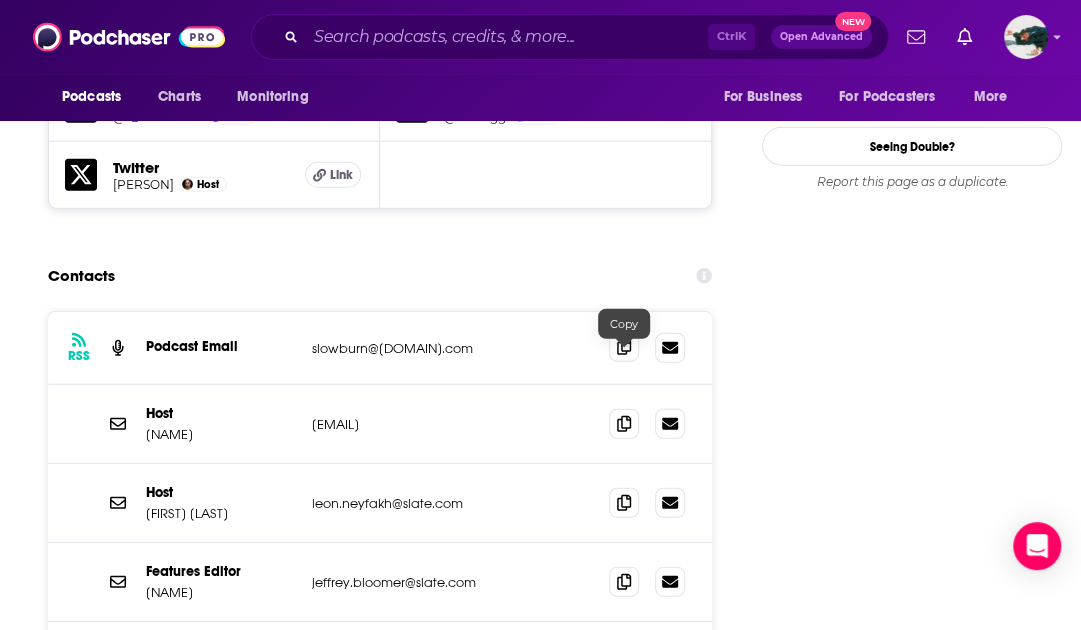 click 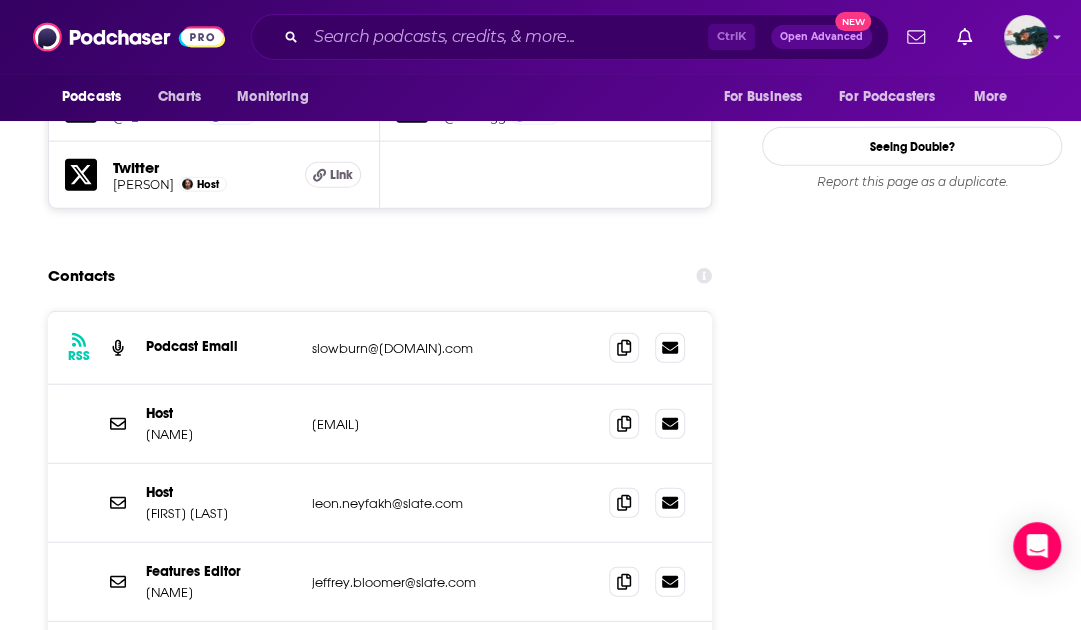 click on "Follow Rate Play Apps List Bookmark Share Tell Me Why Contact This Podcast Export One-Sheet Get this podcast via API My Notes Your concierge team Ask a question or make a request. Send a message Share This Podcast Recommendation sent https://www.podchaser.com/podcasts/slow-burn-588942 Copy Link Followers 142 99+ Official Website slate.com RSS Feed feeds.megaphone.fm X/Twitter twitter.com/byjoelanderson Claim This Podcast Do you host or manage this podcast? Claim and edit this page to your liking. Refresh Feed Are we missing an episode or update? Use this to check the RSS feed immediately. Seeing Double? Report this page as a duplicate." at bounding box center [912, 2961] 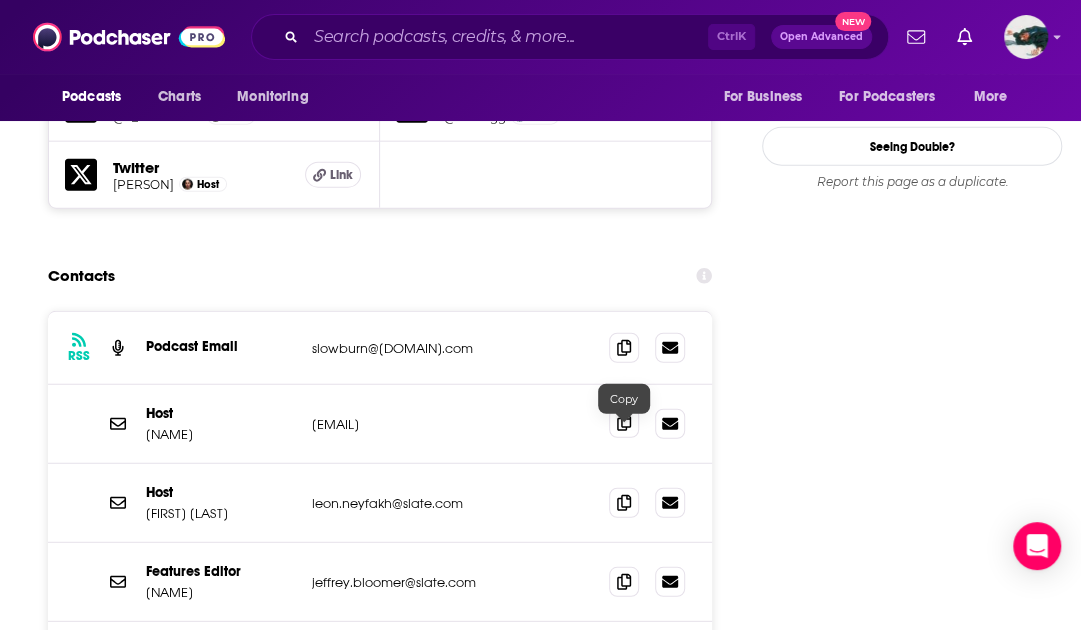 click 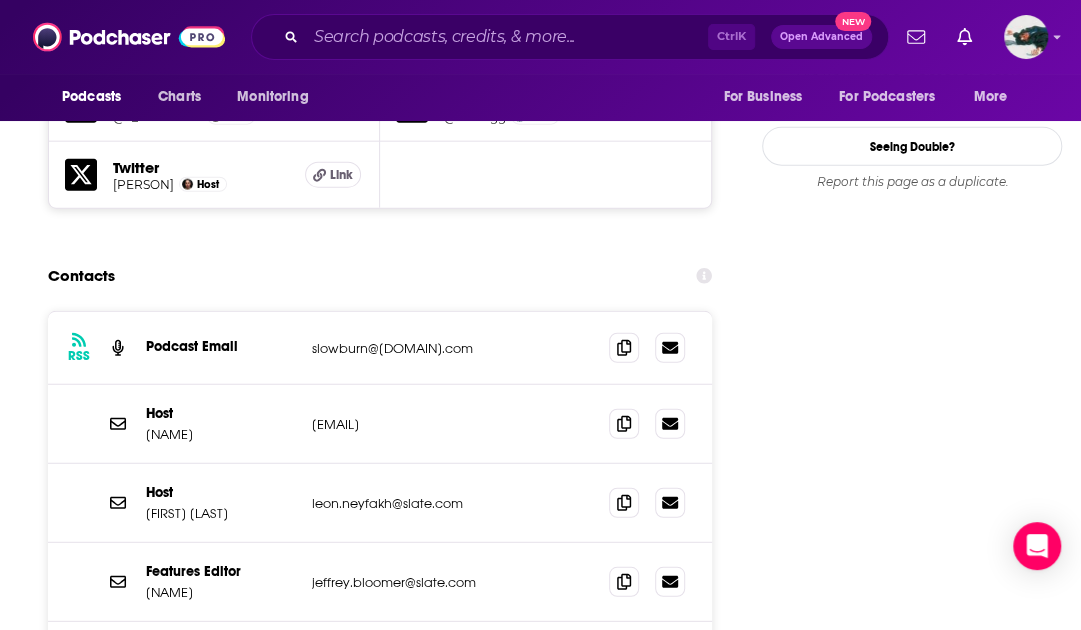 click on "Follow Rate Play Apps List Bookmark Share Tell Me Why Contact This Podcast Export One-Sheet Get this podcast via API My Notes Your concierge team Ask a question or make a request. Send a message Share This Podcast Recommendation sent https://www.podchaser.com/podcasts/slow-burn-588942 Copy Link Followers 142 99+ Official Website slate.com RSS Feed feeds.megaphone.fm X/Twitter twitter.com/byjoelanderson Claim This Podcast Do you host or manage this podcast? Claim and edit this page to your liking. Refresh Feed Are we missing an episode or update? Use this to check the RSS feed immediately. Seeing Double? Report this page as a duplicate." at bounding box center (912, 2961) 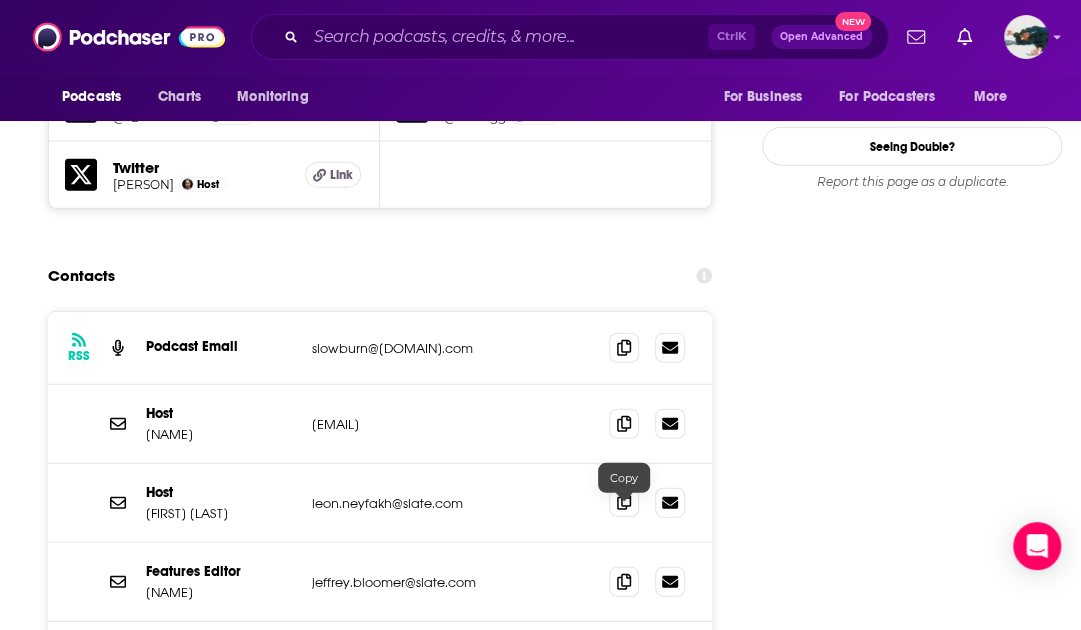 click 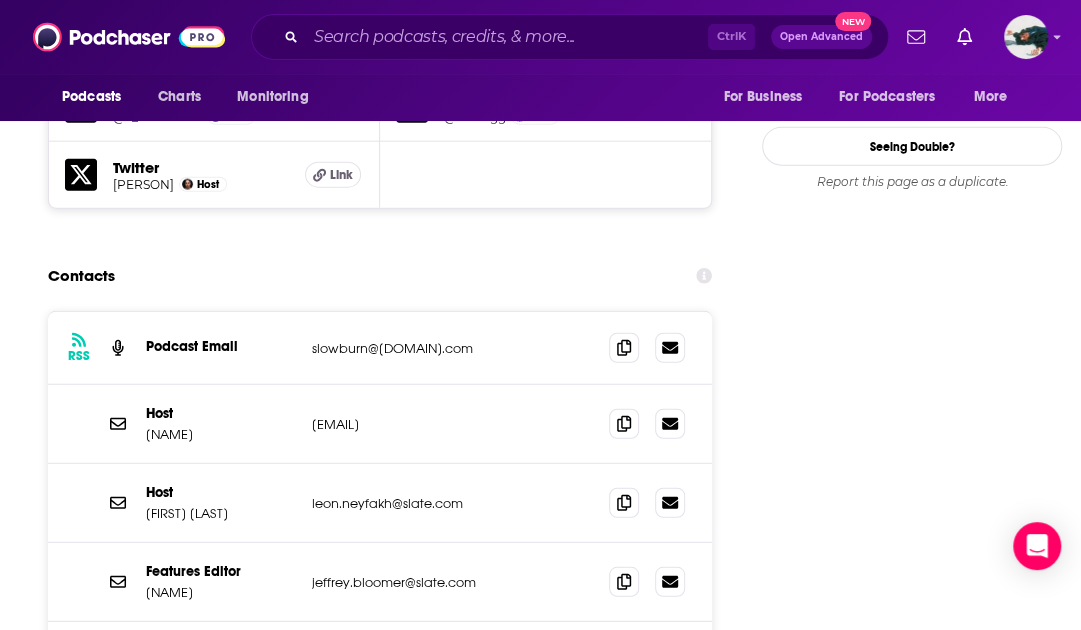 click on "Follow Rate Play Apps List Bookmark Share Tell Me Why Contact This Podcast Export One-Sheet Get this podcast via API My Notes Your concierge team Ask a question or make a request. Send a message Share This Podcast Recommendation sent https://www.podchaser.com/podcasts/slow-burn-588942 Copy Link Followers 142 99+ Official Website slate.com RSS Feed feeds.megaphone.fm X/Twitter twitter.com/byjoelanderson Claim This Podcast Do you host or manage this podcast? Claim and edit this page to your liking. Refresh Feed Are we missing an episode or update? Use this to check the RSS feed immediately. Seeing Double? Report this page as a duplicate." at bounding box center (912, 2961) 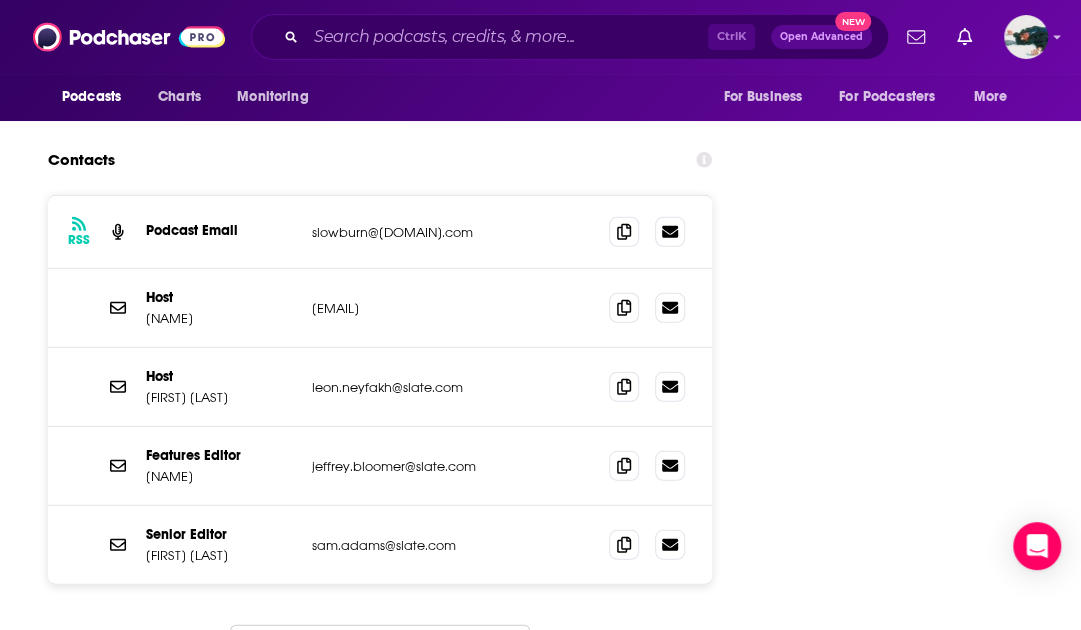 scroll, scrollTop: 2138, scrollLeft: 0, axis: vertical 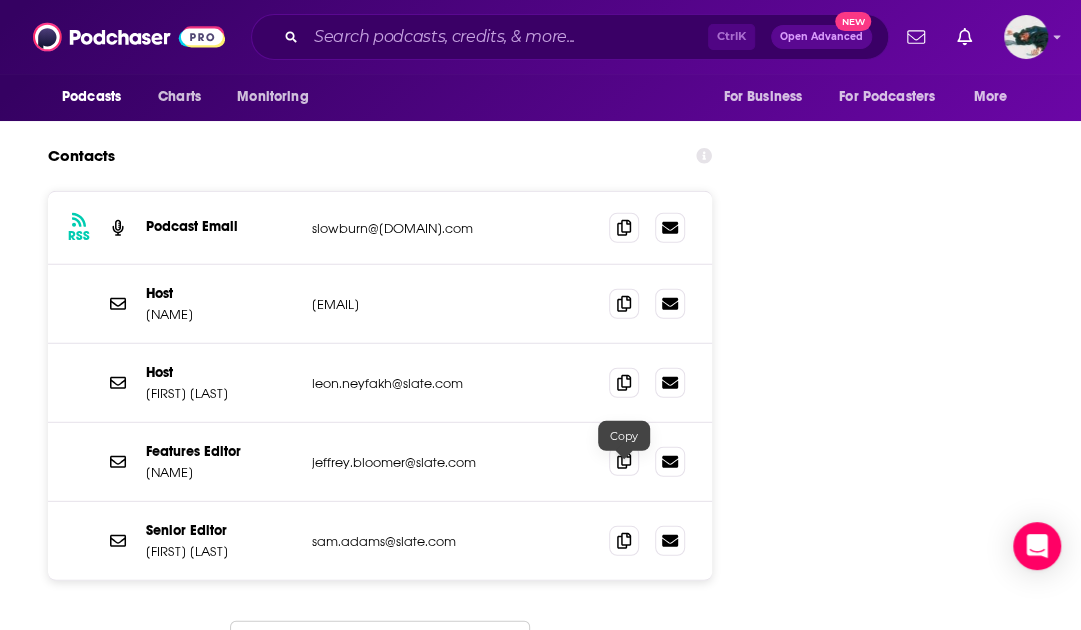 click 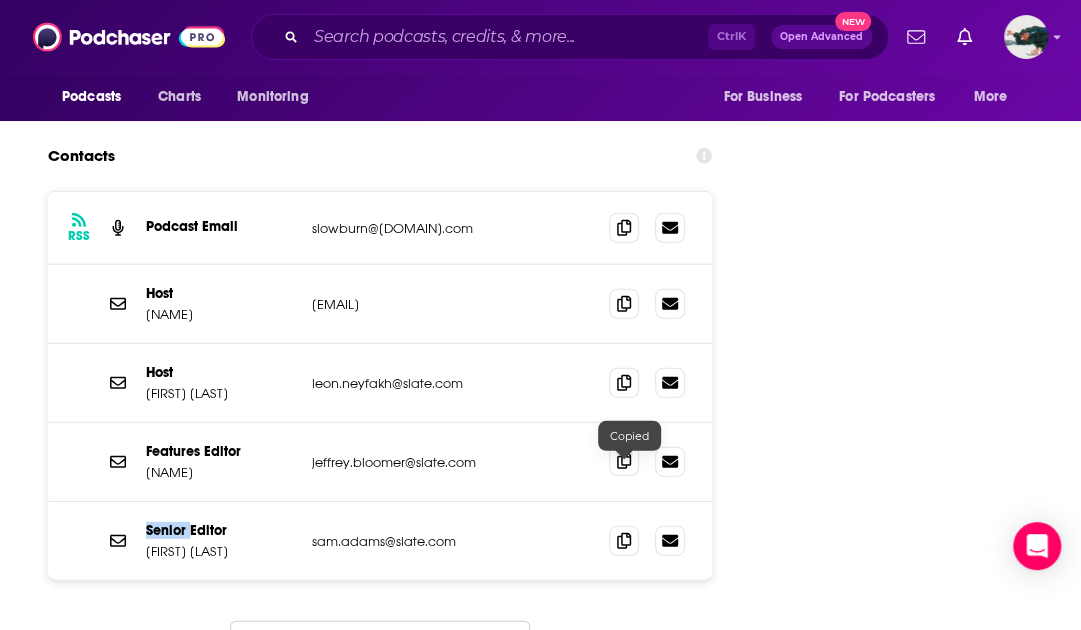 click 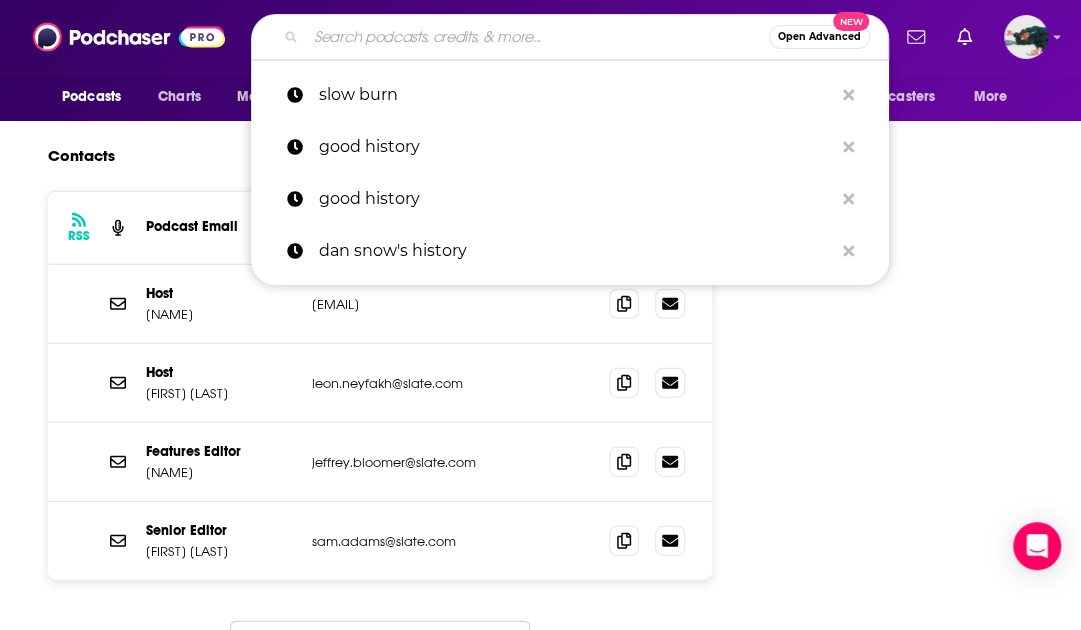 click at bounding box center [537, 37] 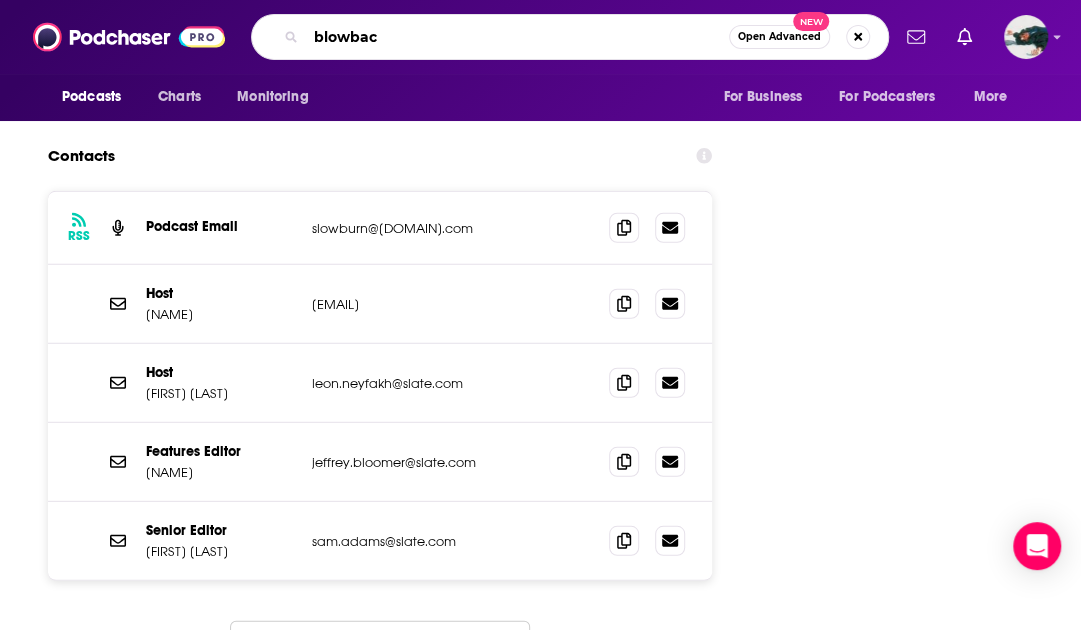 type on "blowback" 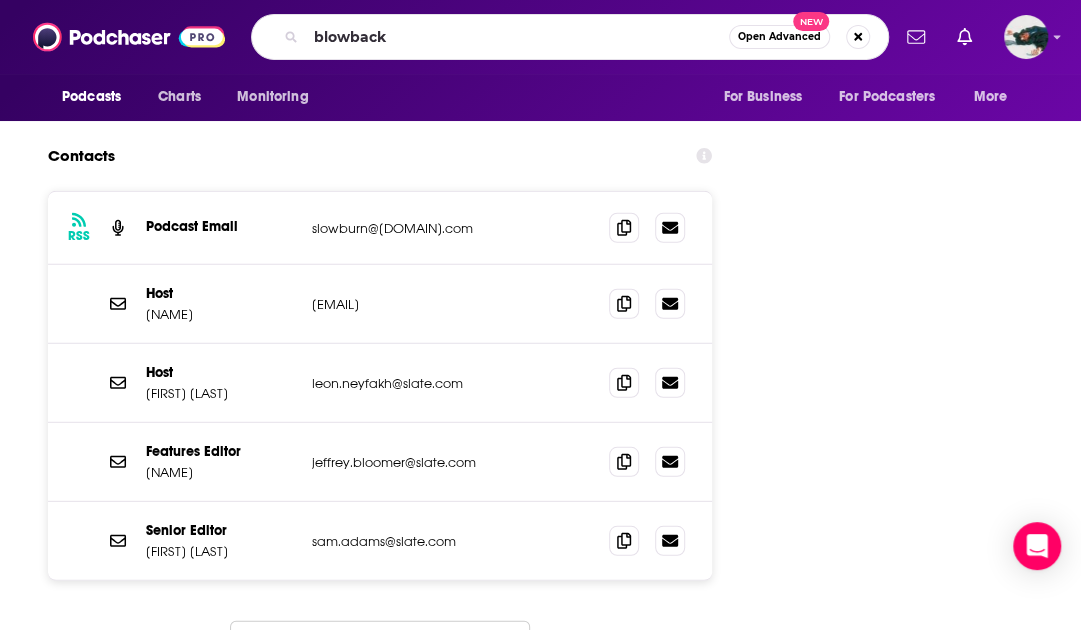 scroll, scrollTop: 0, scrollLeft: 0, axis: both 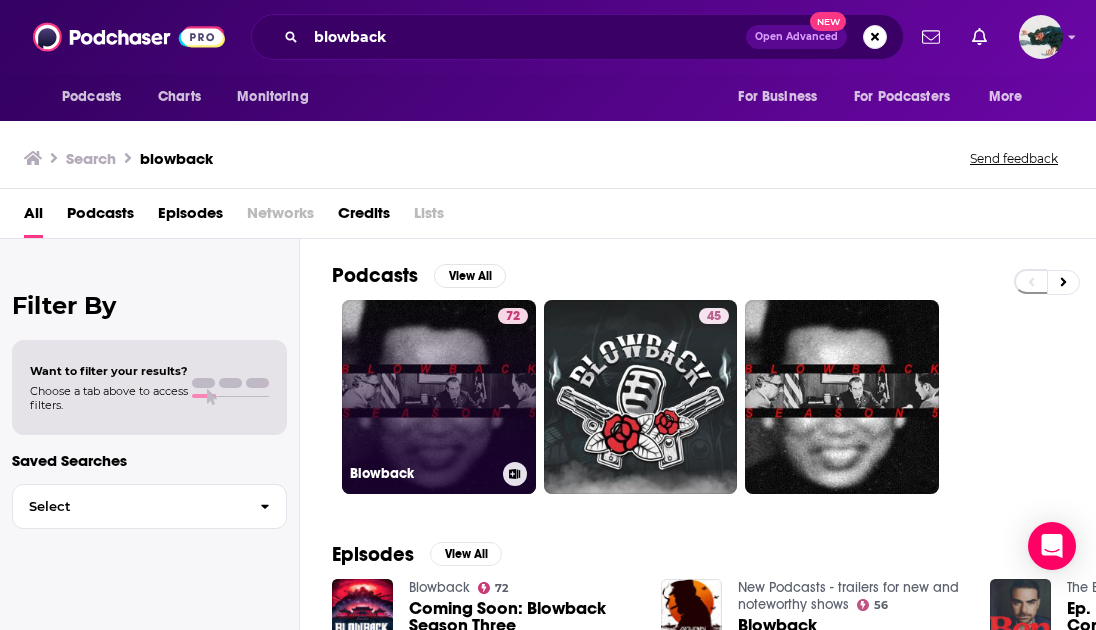click on "72 Blowback" at bounding box center (439, 397) 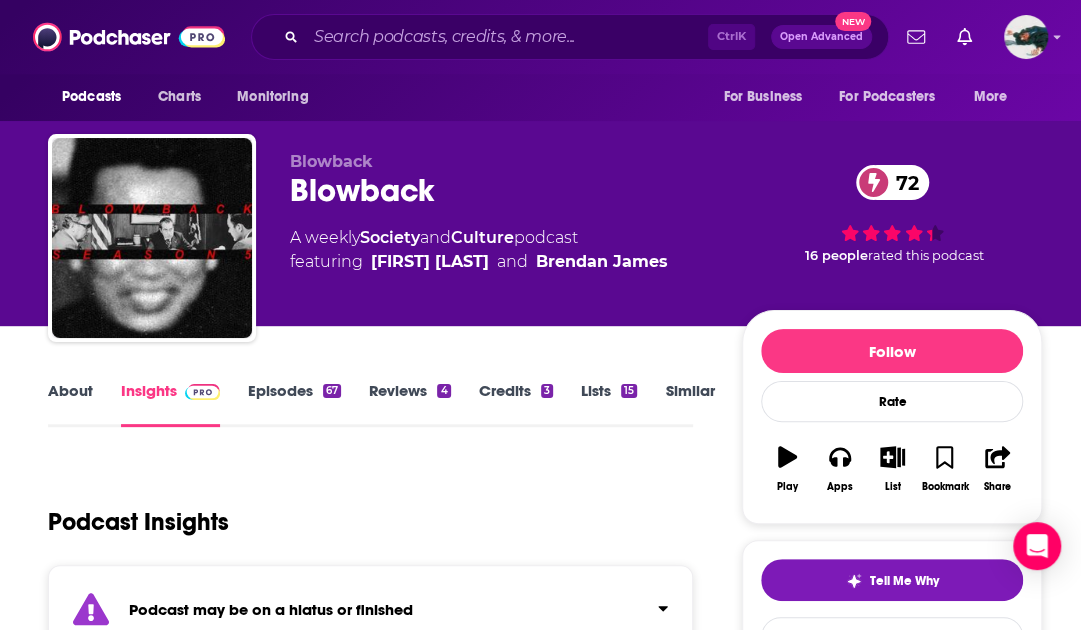 click on "About" at bounding box center [70, 404] 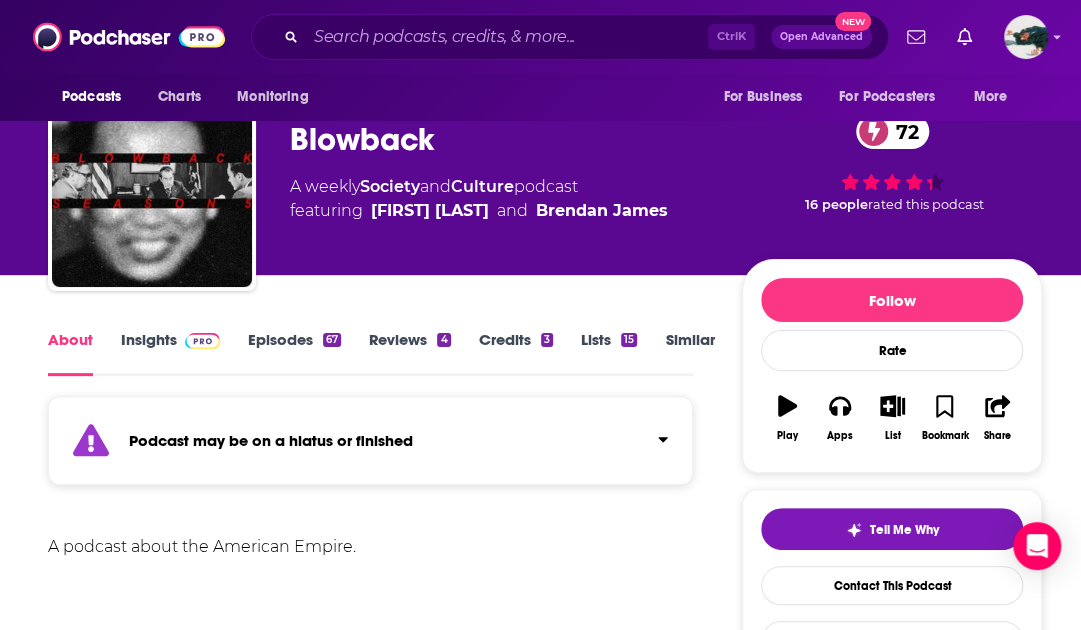 scroll, scrollTop: 0, scrollLeft: 0, axis: both 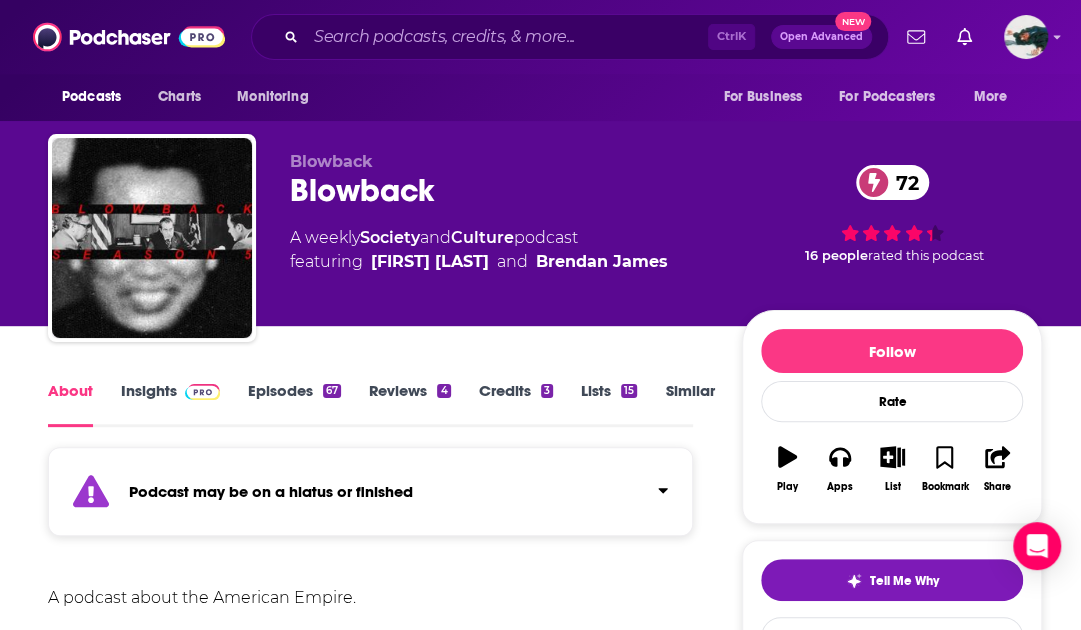 click on "Insights" at bounding box center [170, 404] 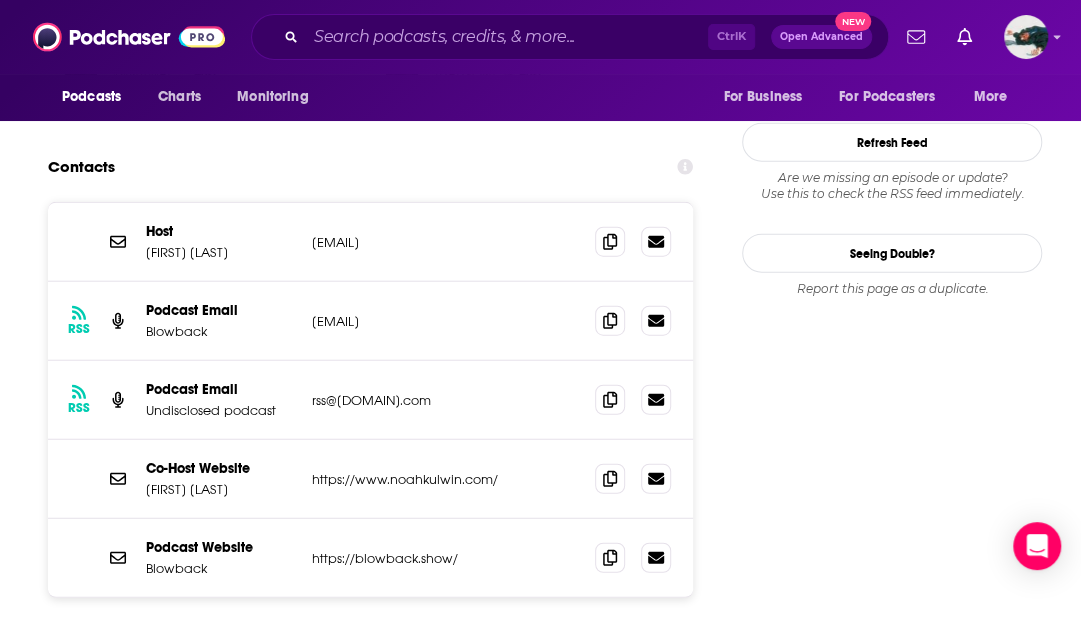 scroll, scrollTop: 1981, scrollLeft: 0, axis: vertical 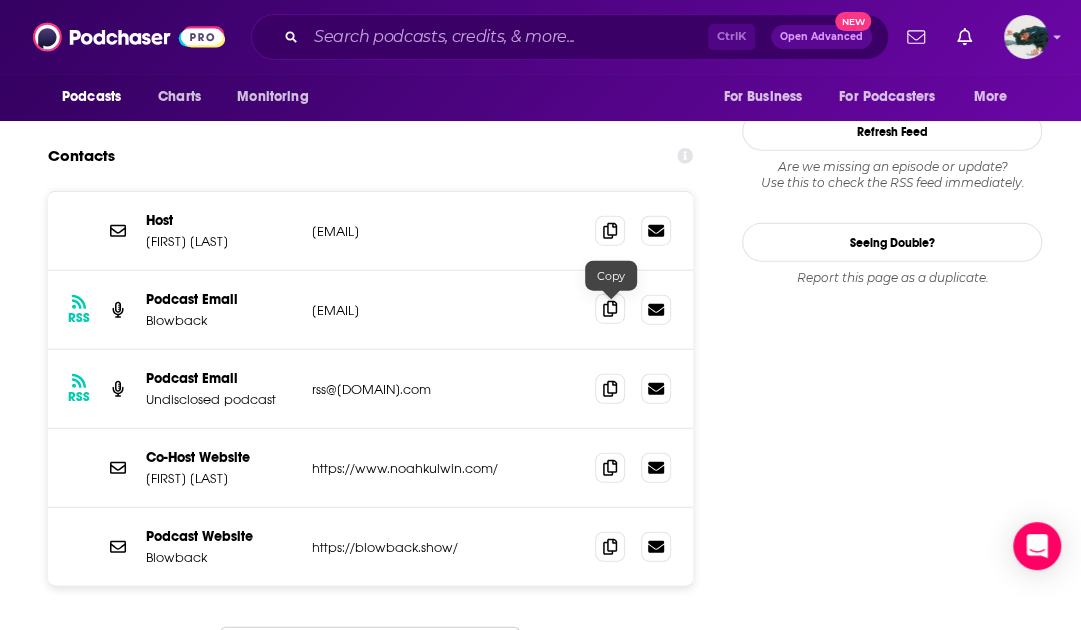 click 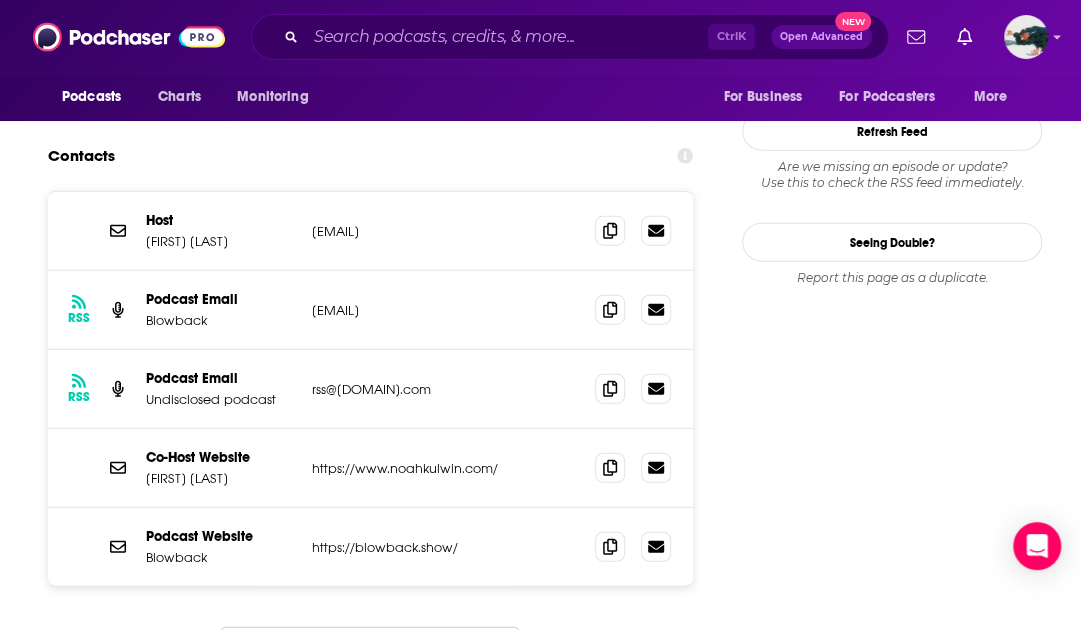 click on "Recommendation sent https://www.podchaser.com/podcasts/blowback-1236954 Copy Link Followers 58 +55 Official Website redcircle.com RSS Feed feeds.redcircle.com X/Twitter twitter.com/blowbackpod Instagram instagram.com/blowbackpodcast Claim This Podcast Do you host or manage this podcast? Claim and edit this page to your liking. Refresh Feed Are we missing an episode or update? Use this to check the RSS feed immediately. Seeing Double? Report this page as a duplicate." at bounding box center [892, 2737] 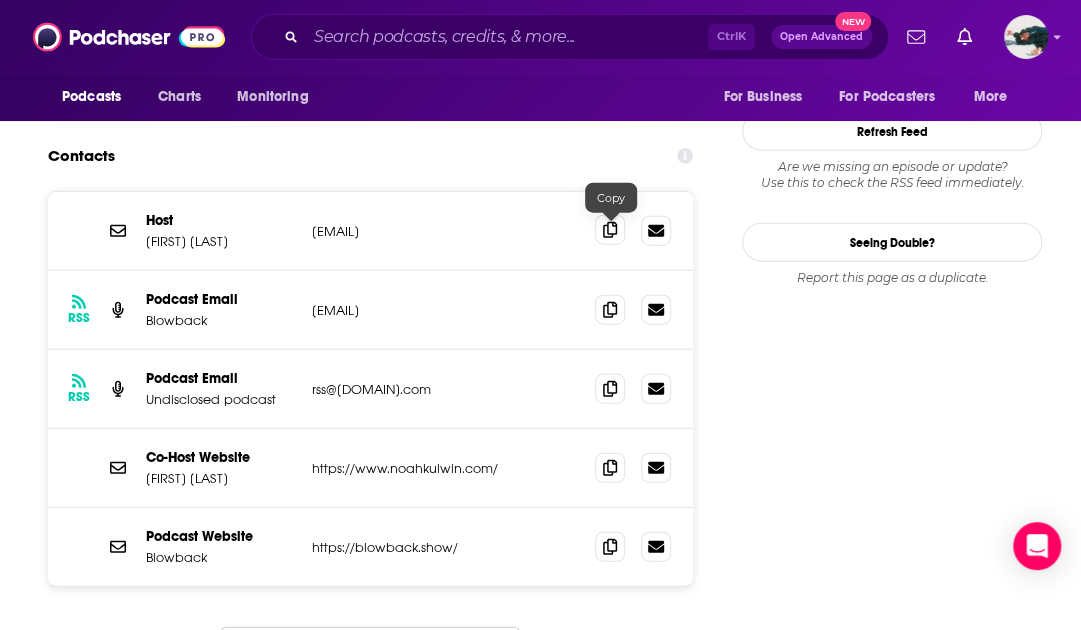 click 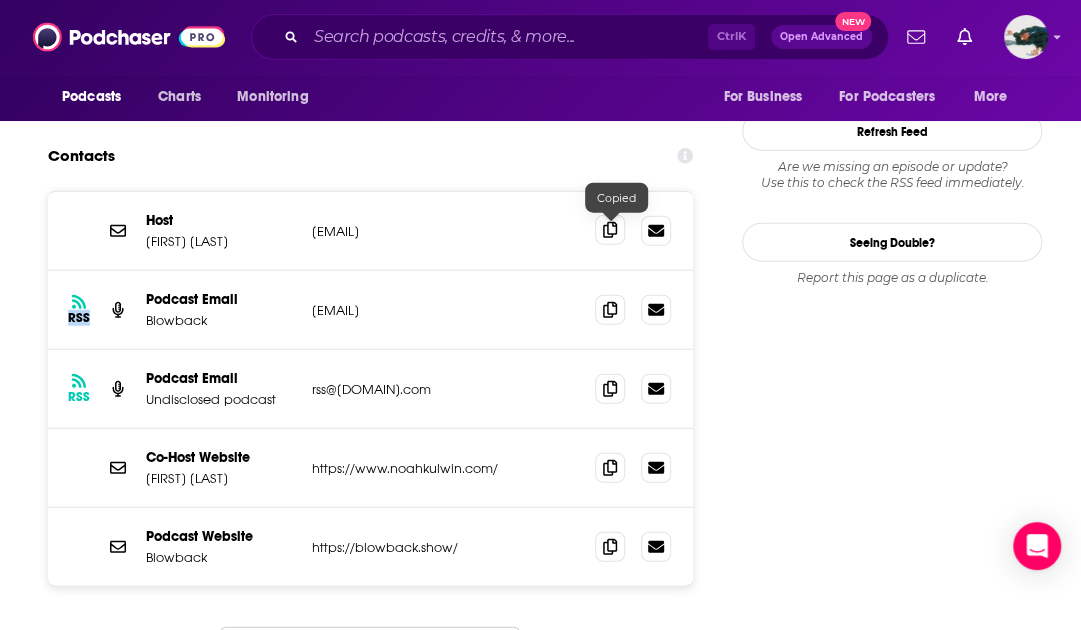 click 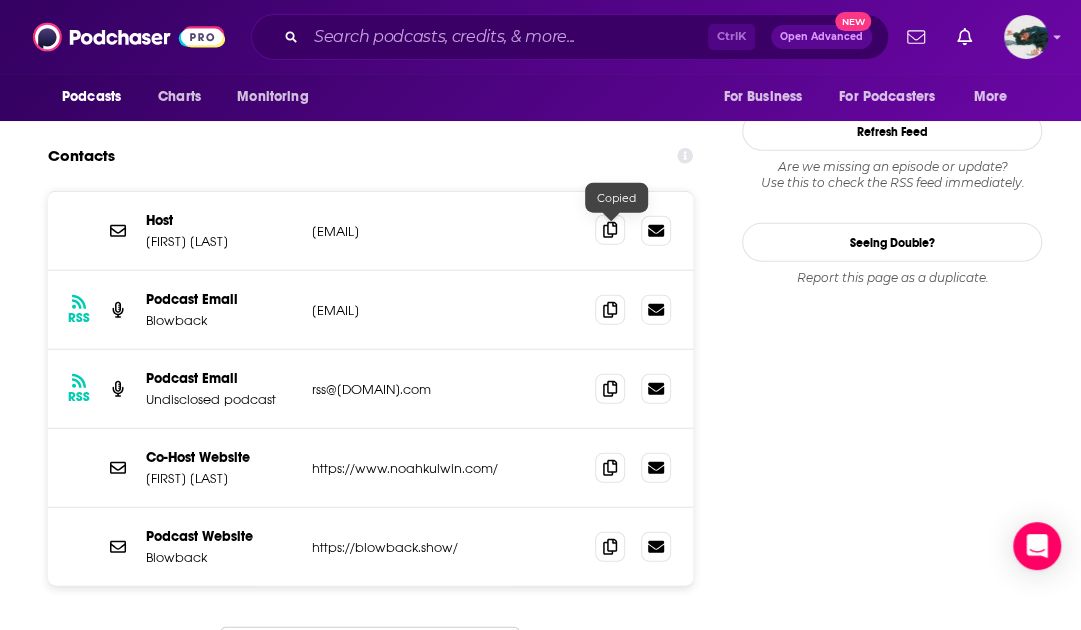 click 